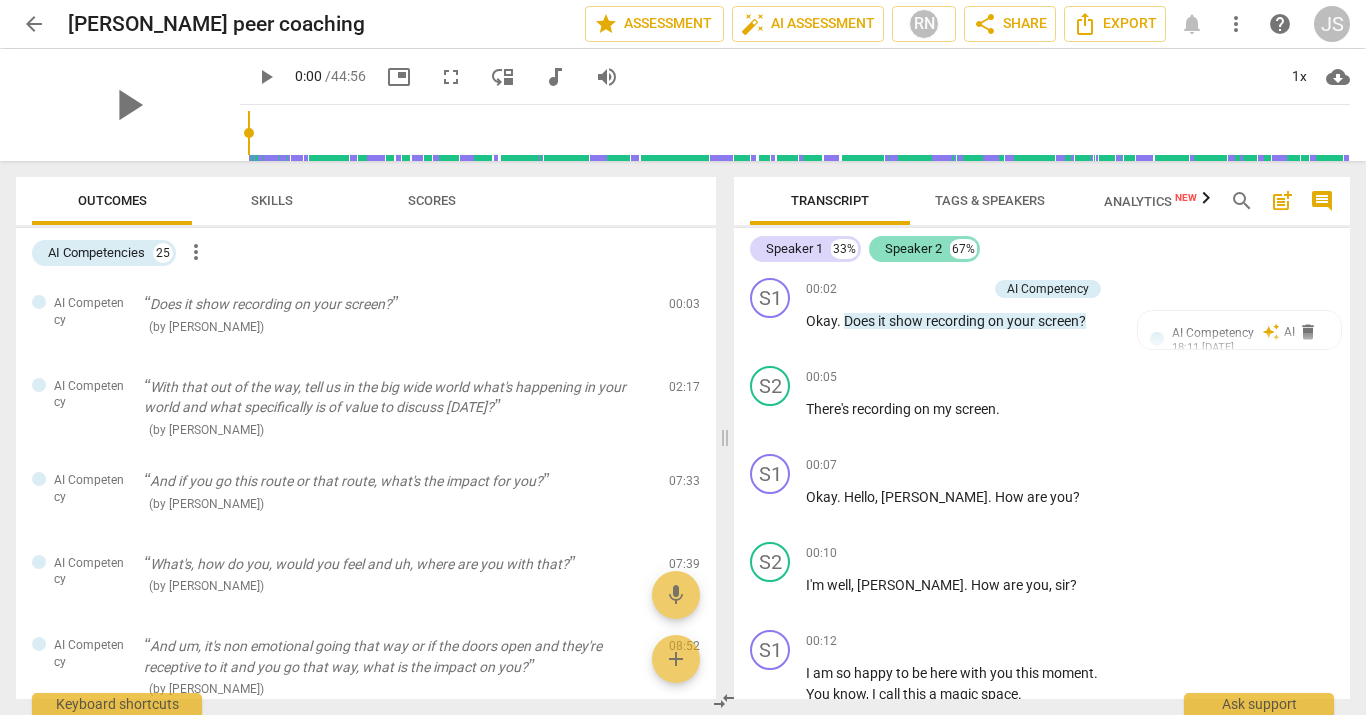 scroll, scrollTop: 0, scrollLeft: 0, axis: both 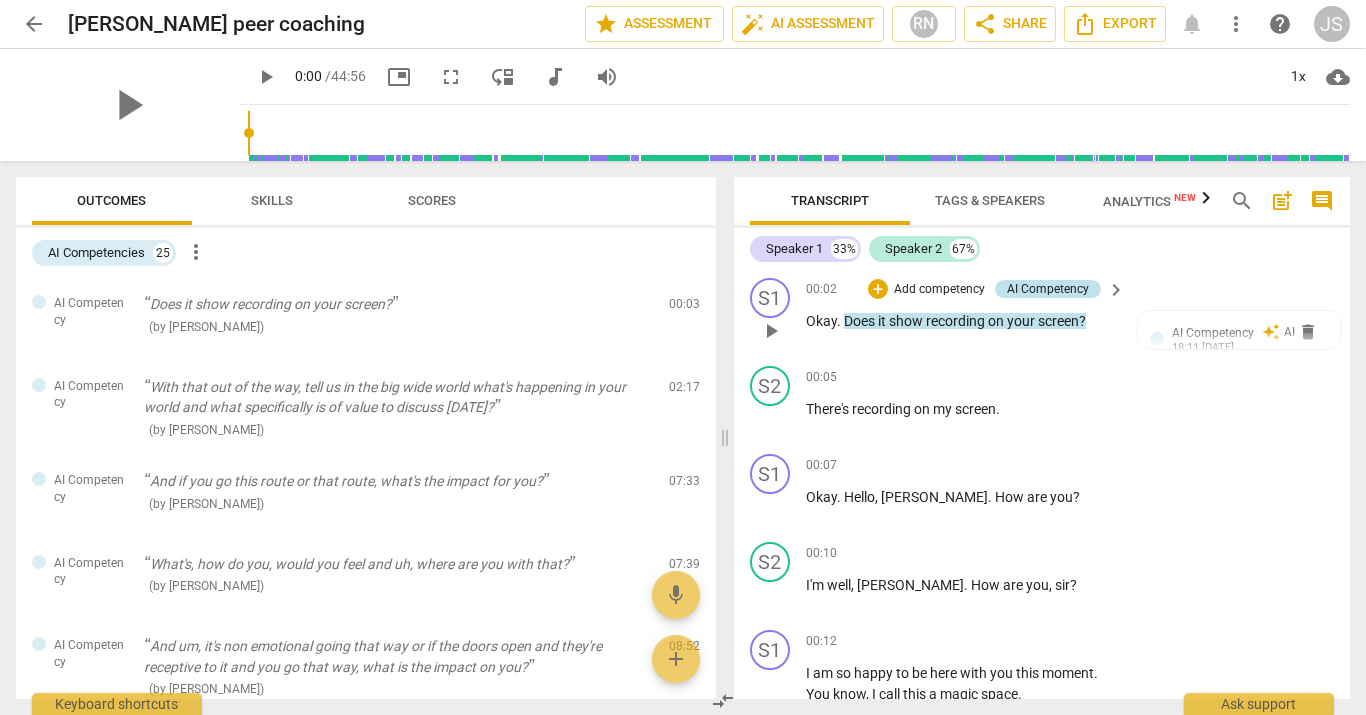 click on "AI Competency" at bounding box center [1048, 289] 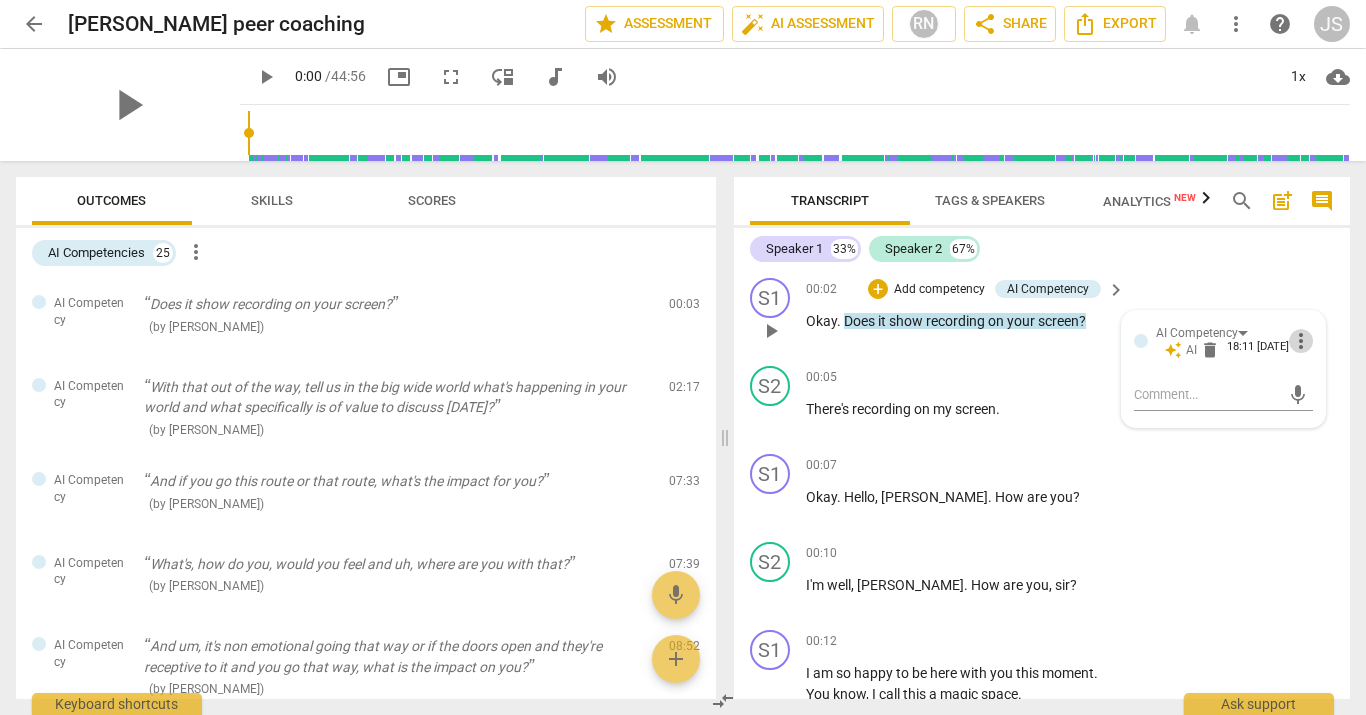 click on "more_vert" at bounding box center (1301, 341) 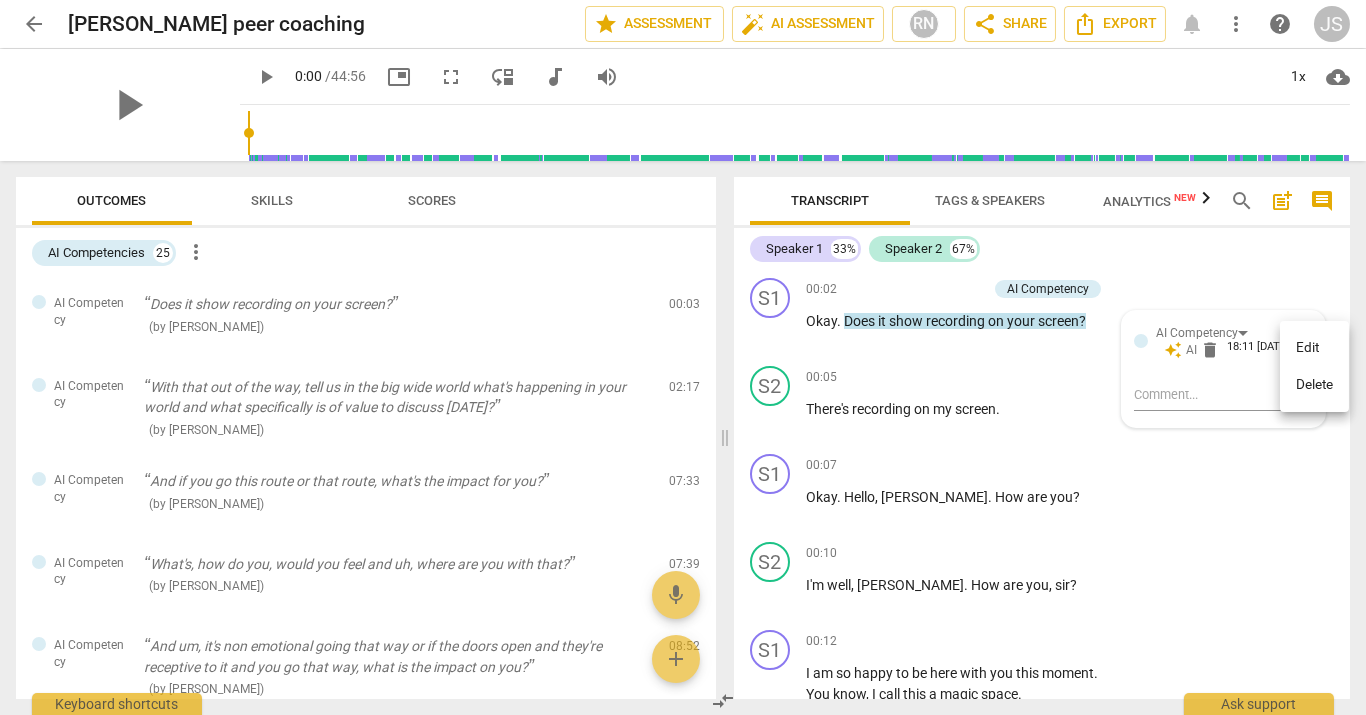 click at bounding box center (683, 357) 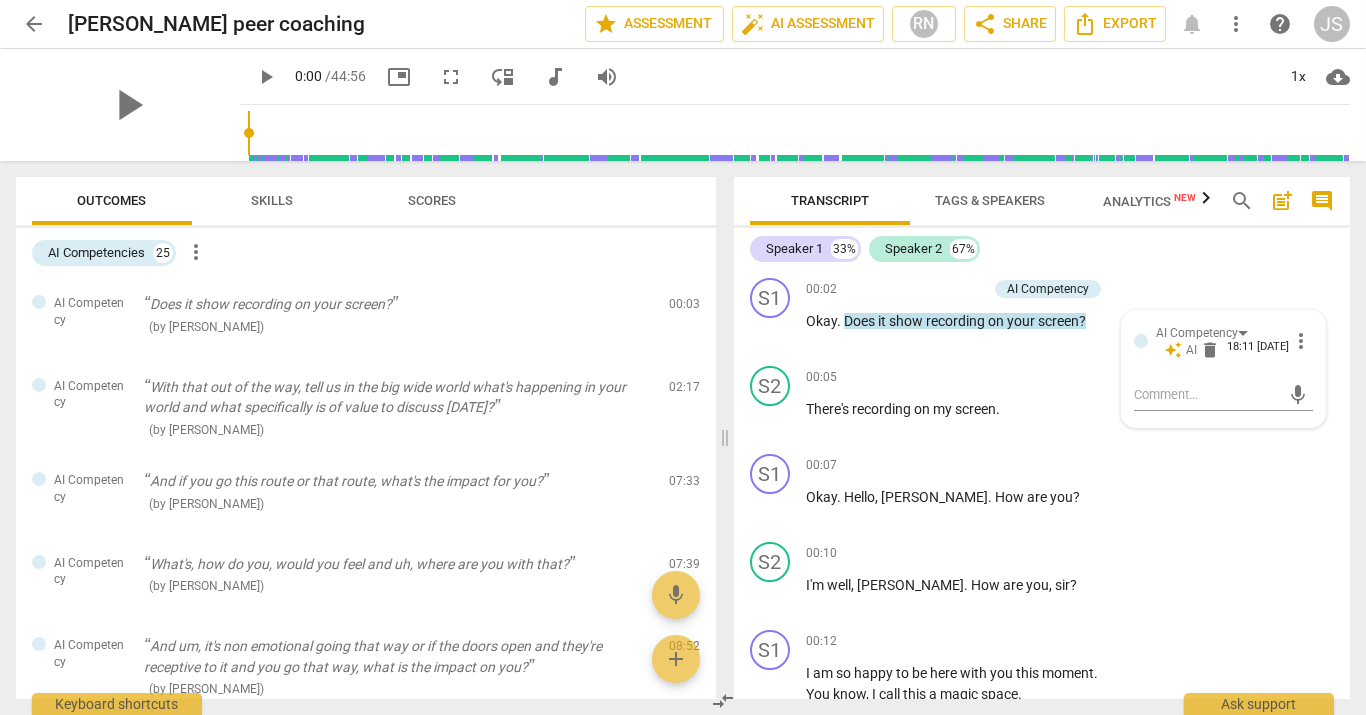 click on "Speaker 1 33% Speaker 2 67%" at bounding box center [1042, 249] 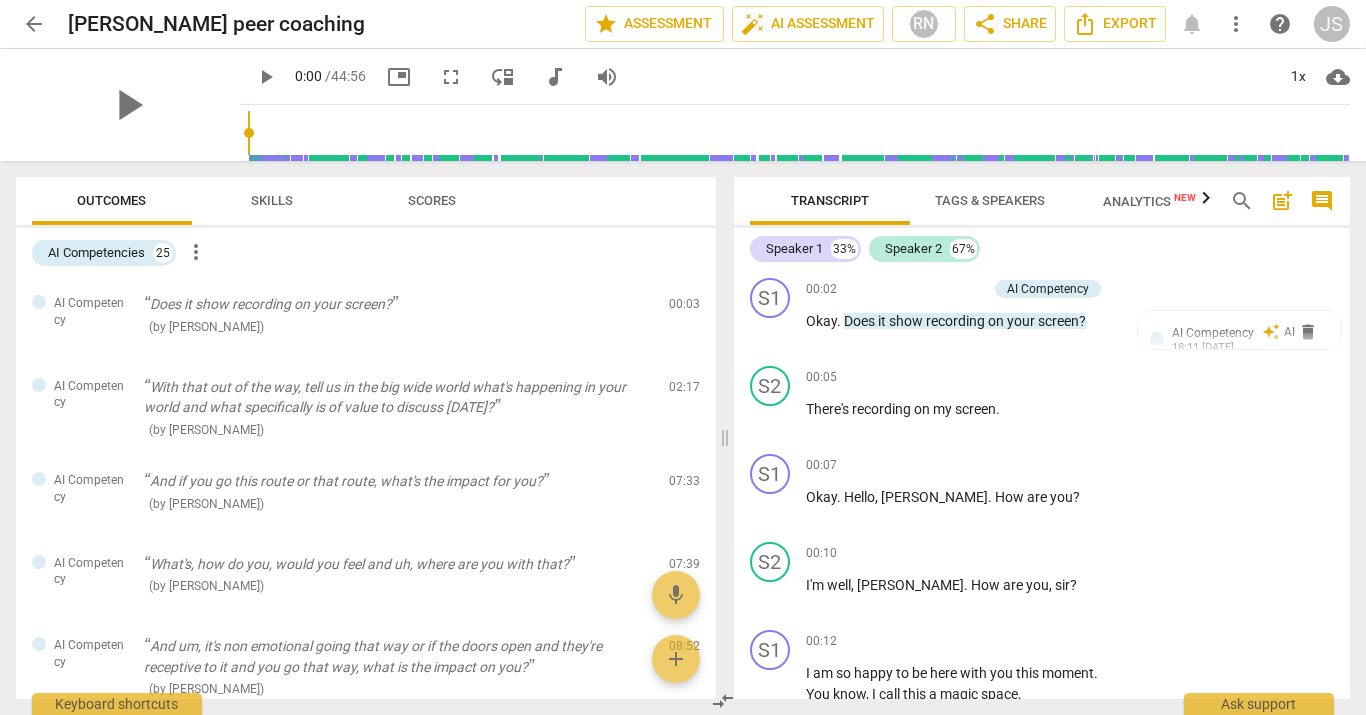 click on "Speaker 1 33% Speaker 2 67%" at bounding box center [1042, 249] 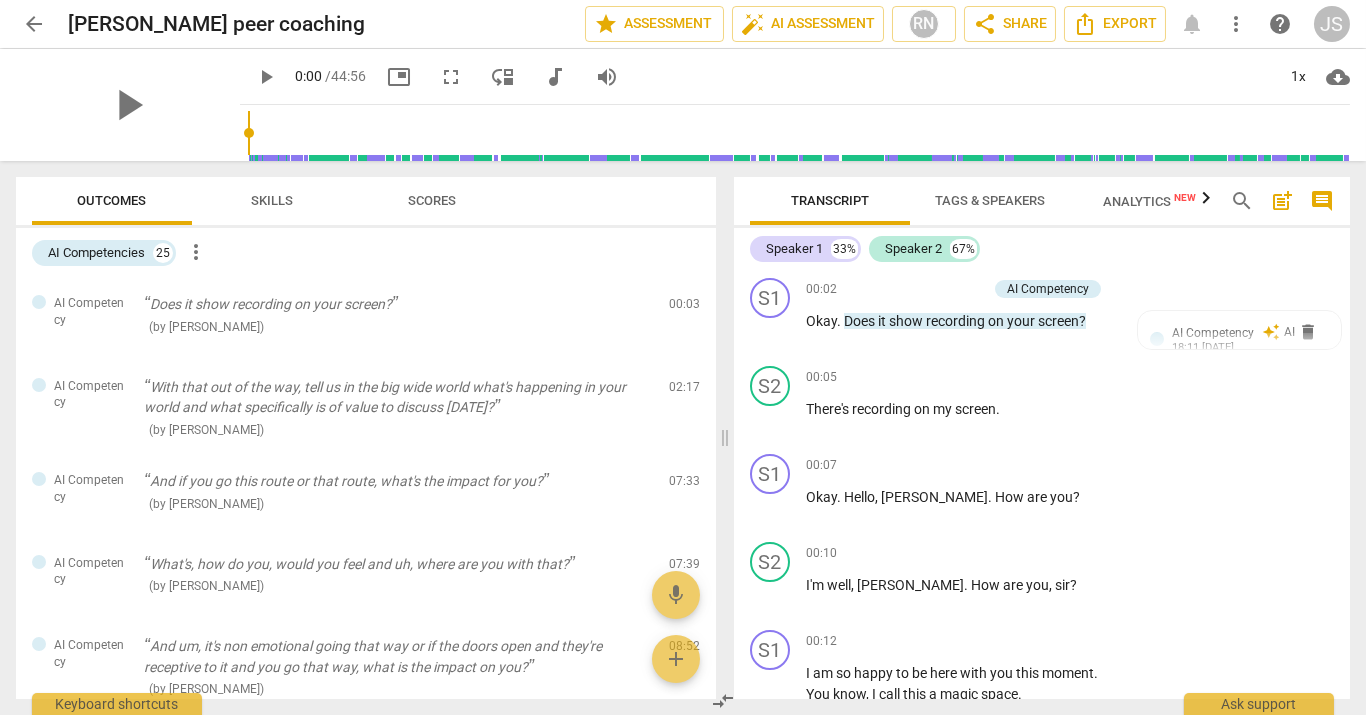 click on "Speaker 1 33% Speaker 2 67%" at bounding box center (1042, 249) 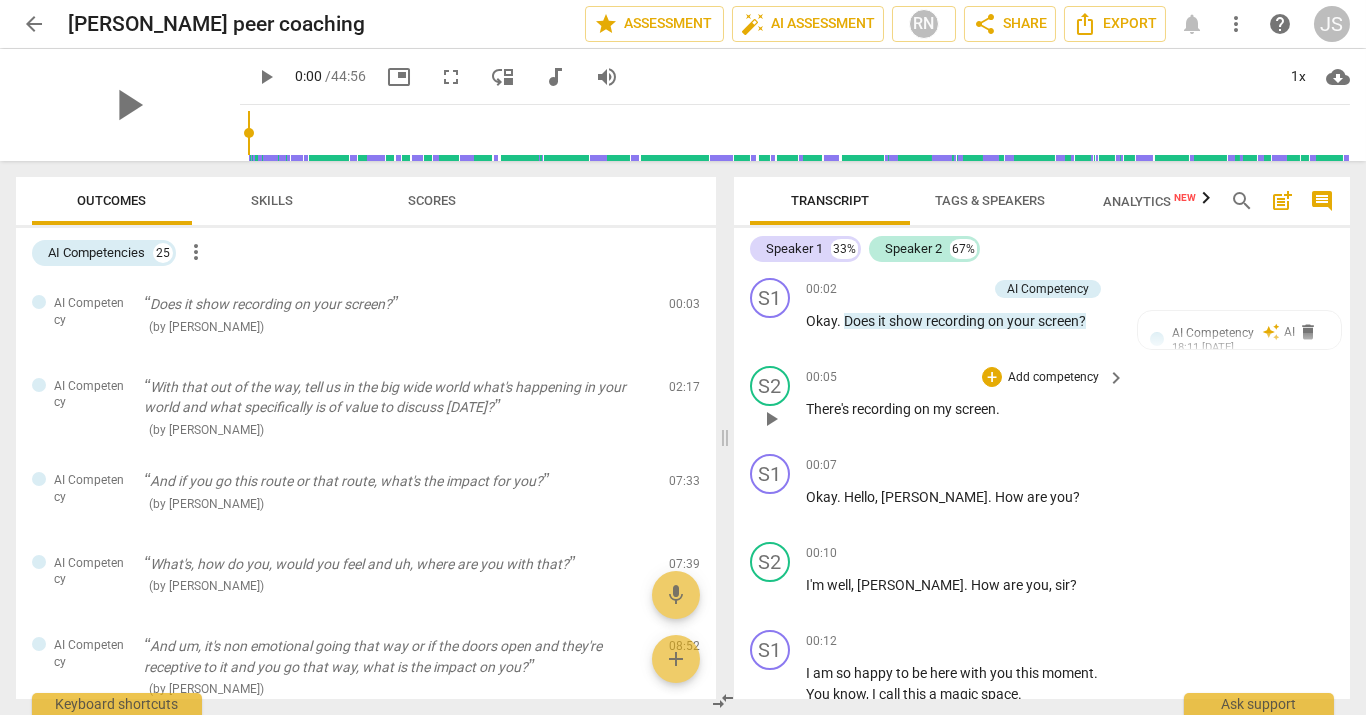 scroll, scrollTop: 1, scrollLeft: 0, axis: vertical 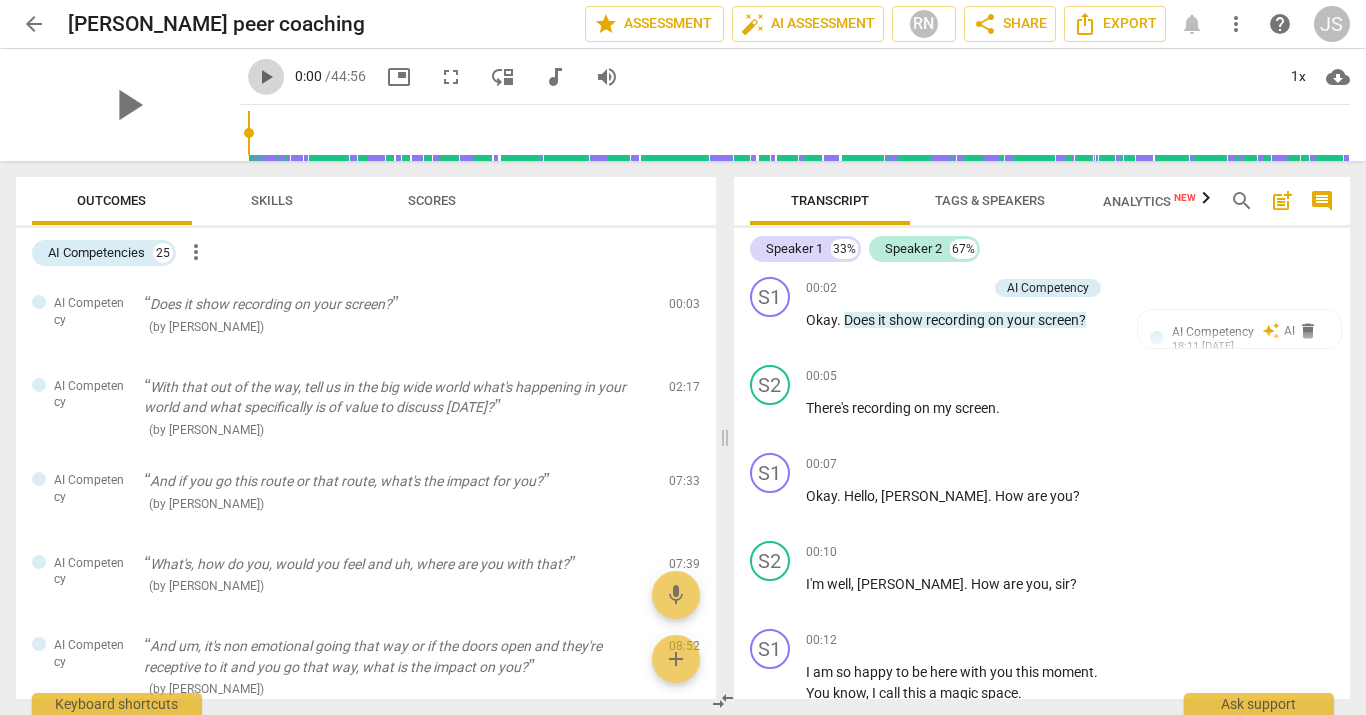 click on "play_arrow" at bounding box center (266, 77) 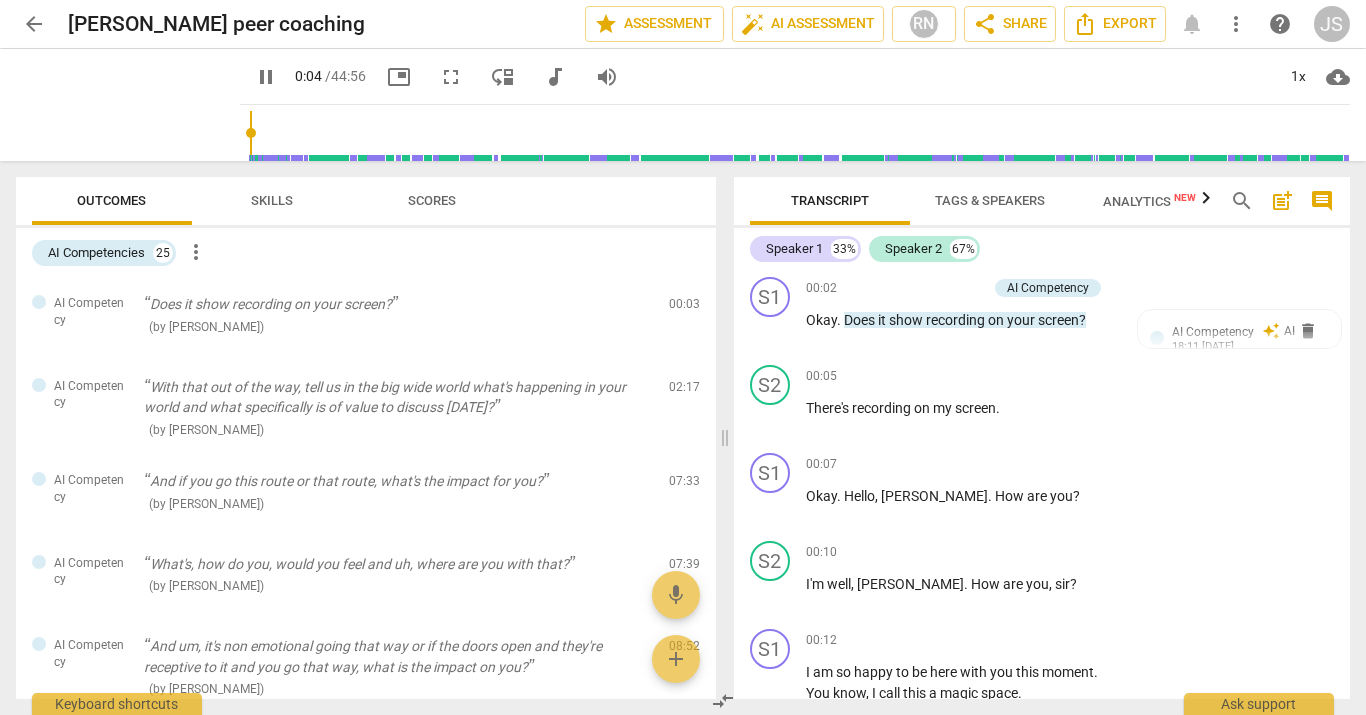 type on "5" 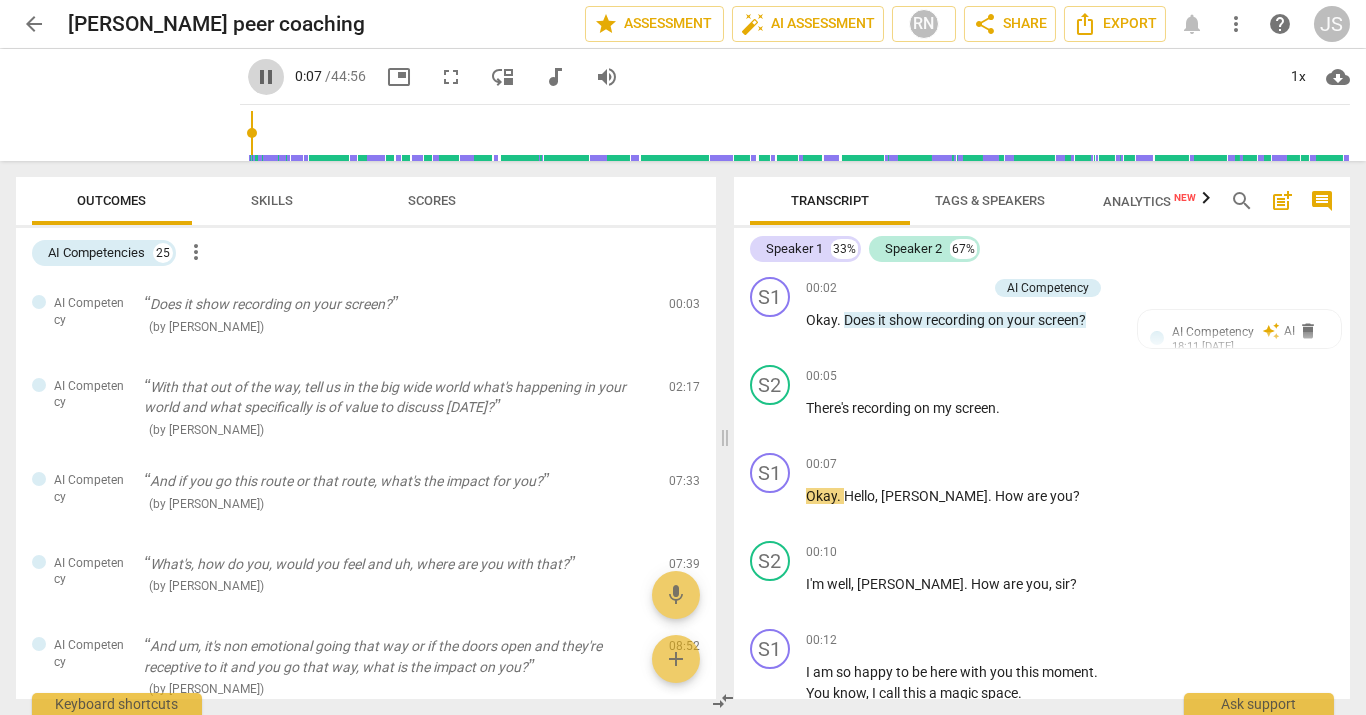 click on "pause" at bounding box center (266, 77) 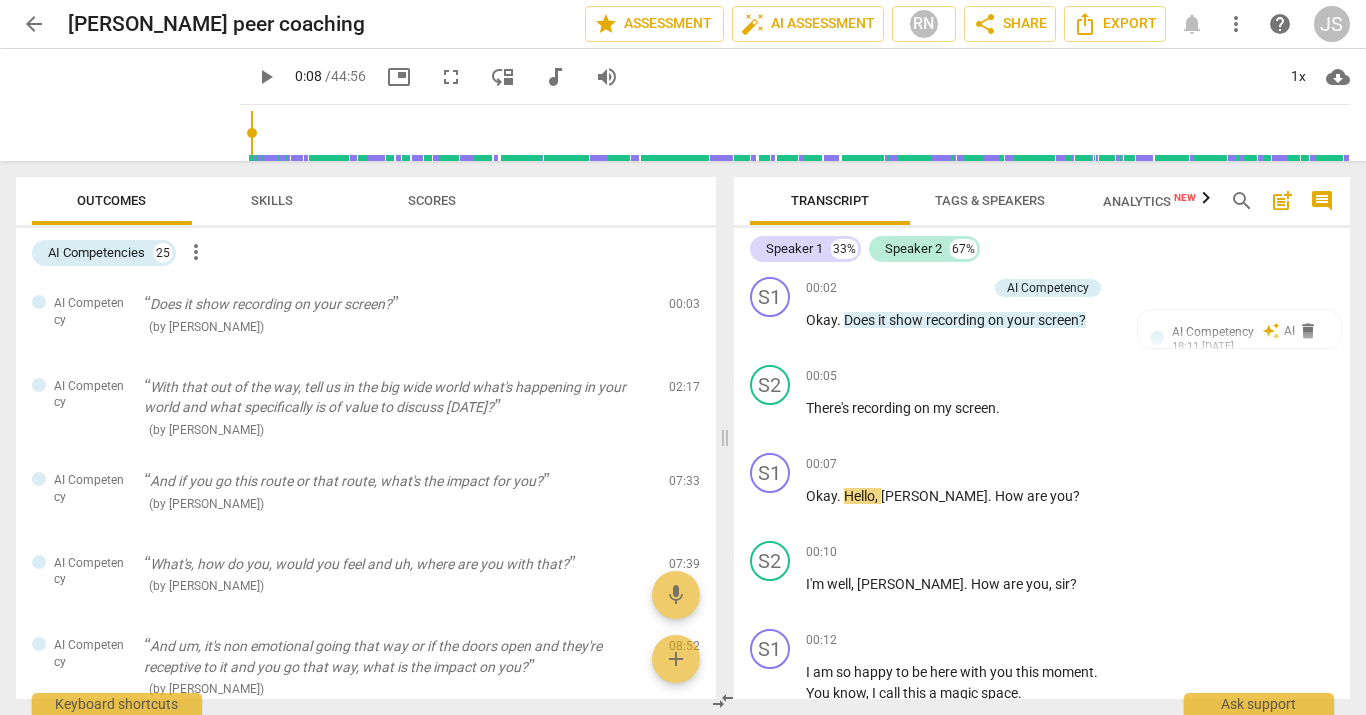 type on "8" 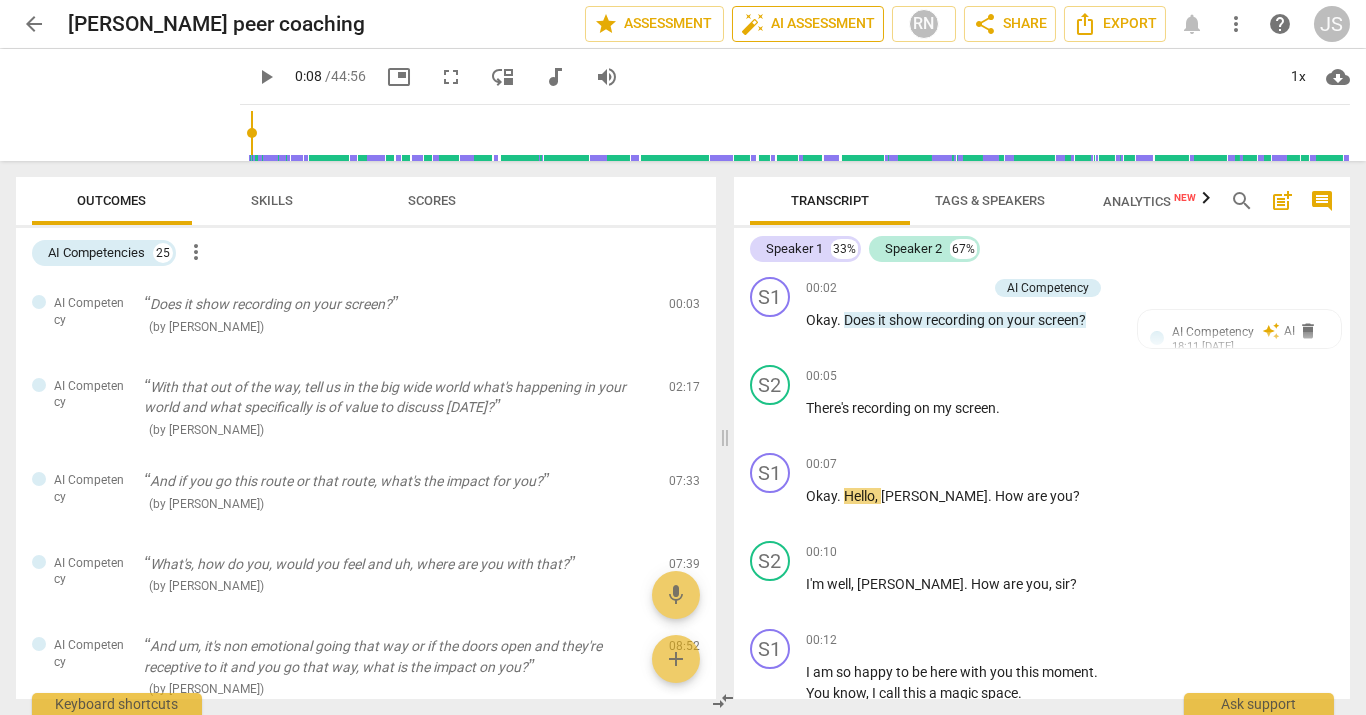 click on "auto_fix_high    AI Assessment" at bounding box center [808, 24] 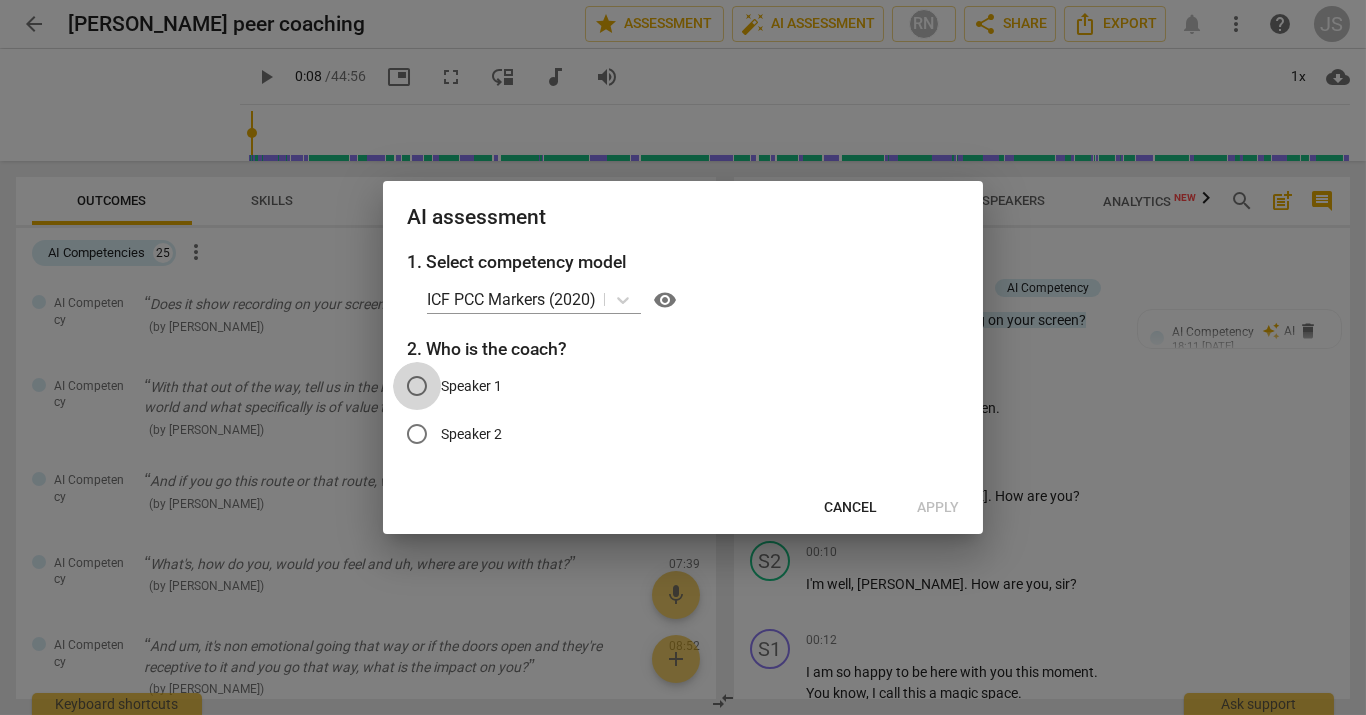 click on "Speaker 1" at bounding box center [417, 386] 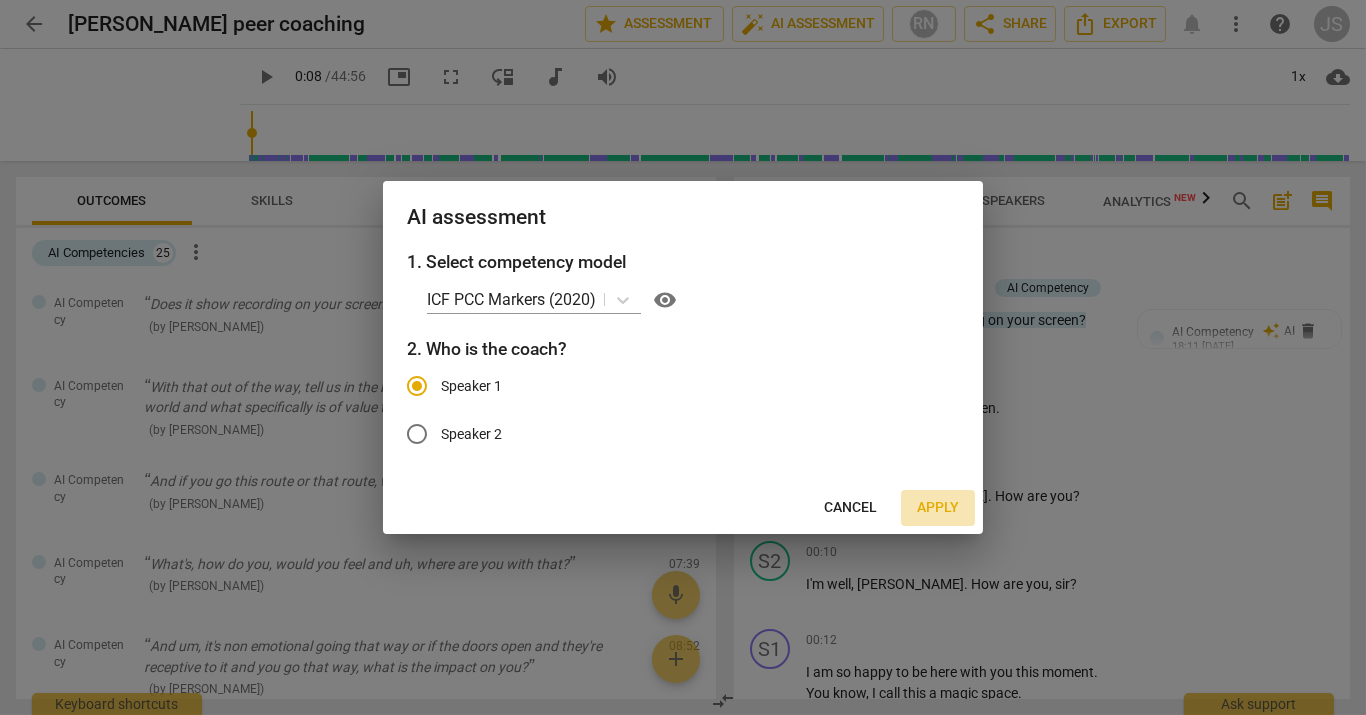click on "Apply" at bounding box center (938, 508) 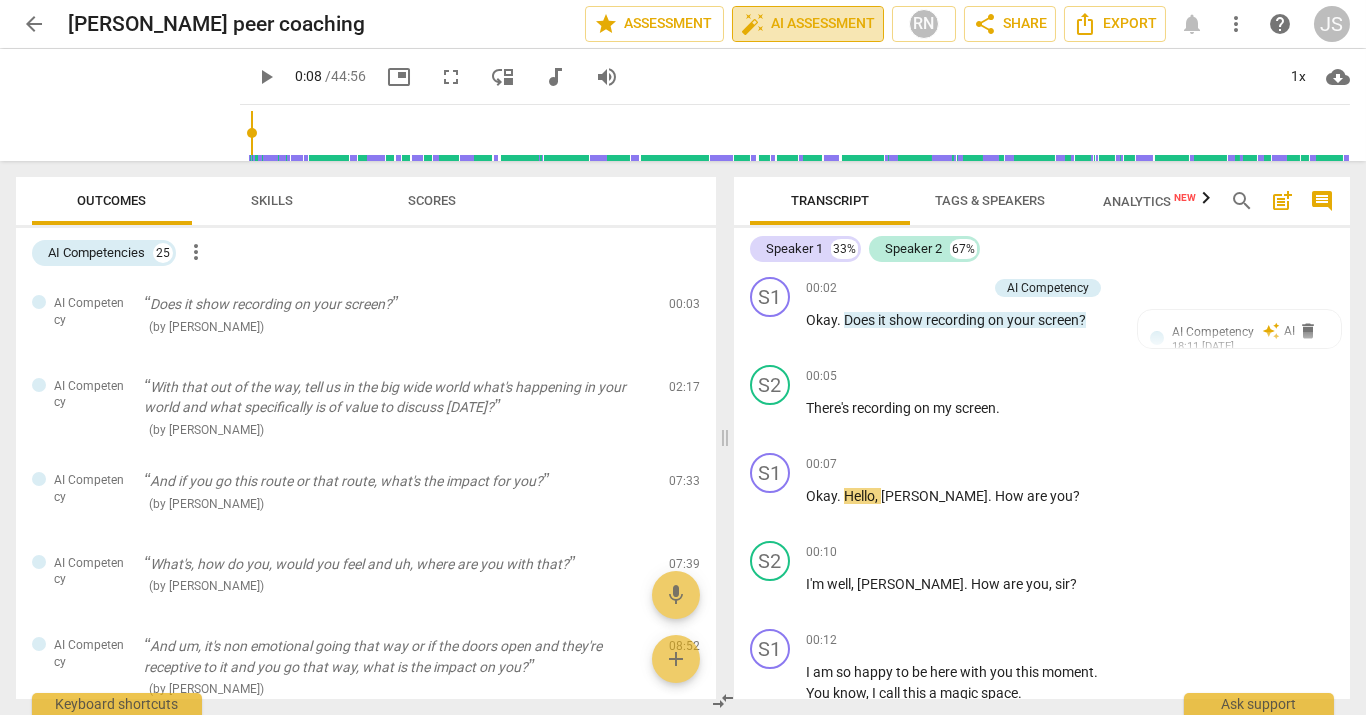 click on "auto_fix_high" at bounding box center [753, 24] 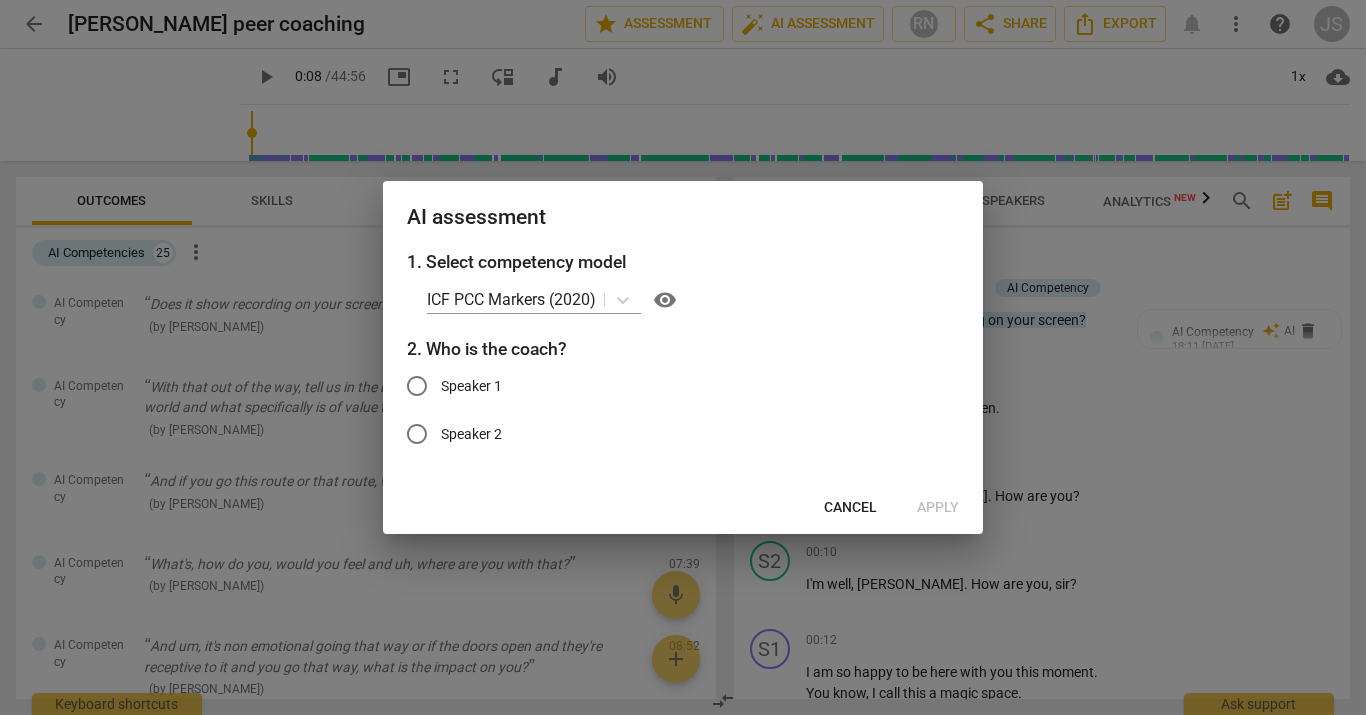 click on "Speaker 1" at bounding box center [471, 386] 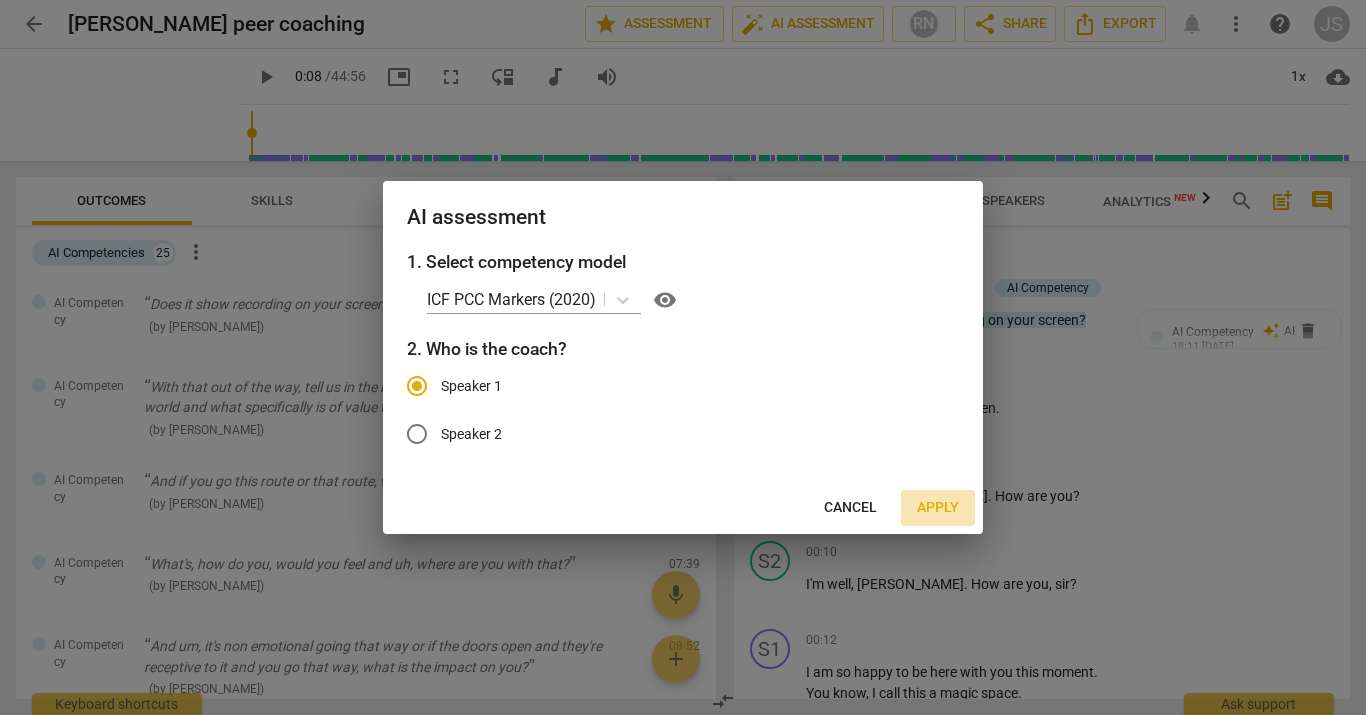 click on "Apply" at bounding box center [938, 508] 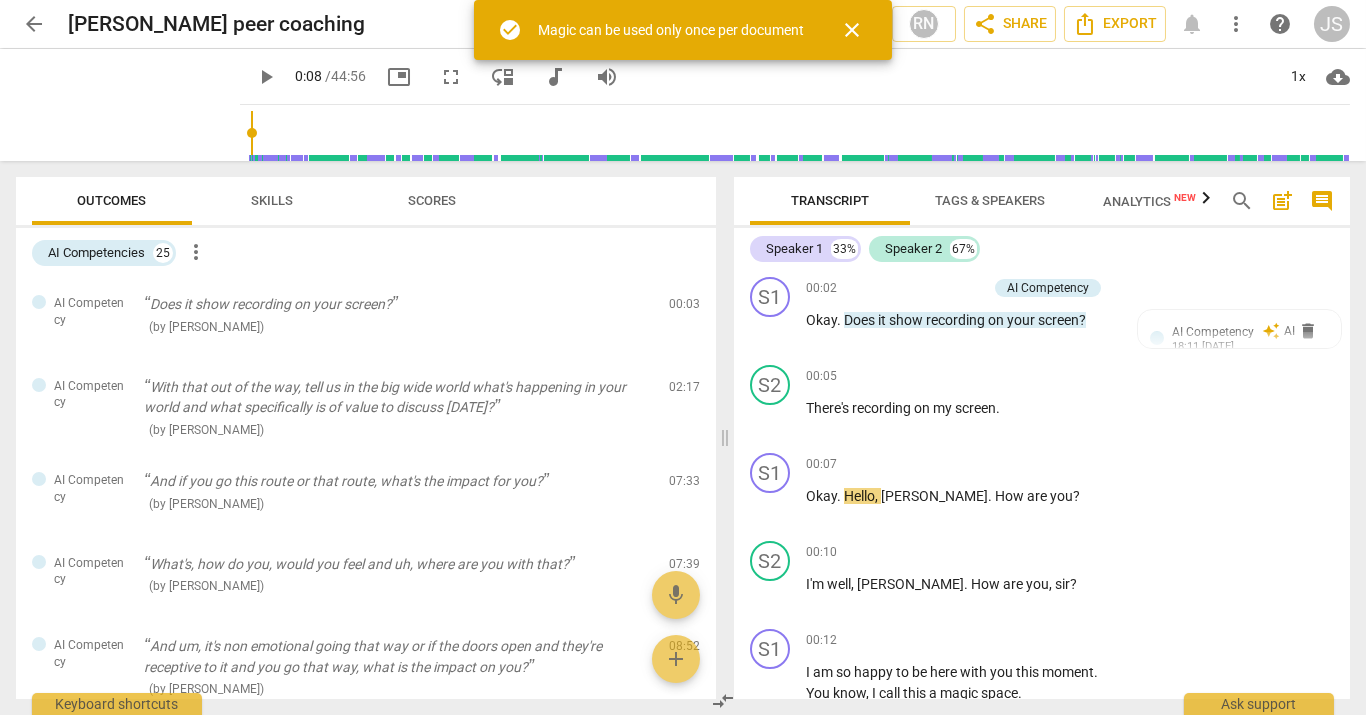 click on "Magic can be used only once per document" at bounding box center (671, 30) 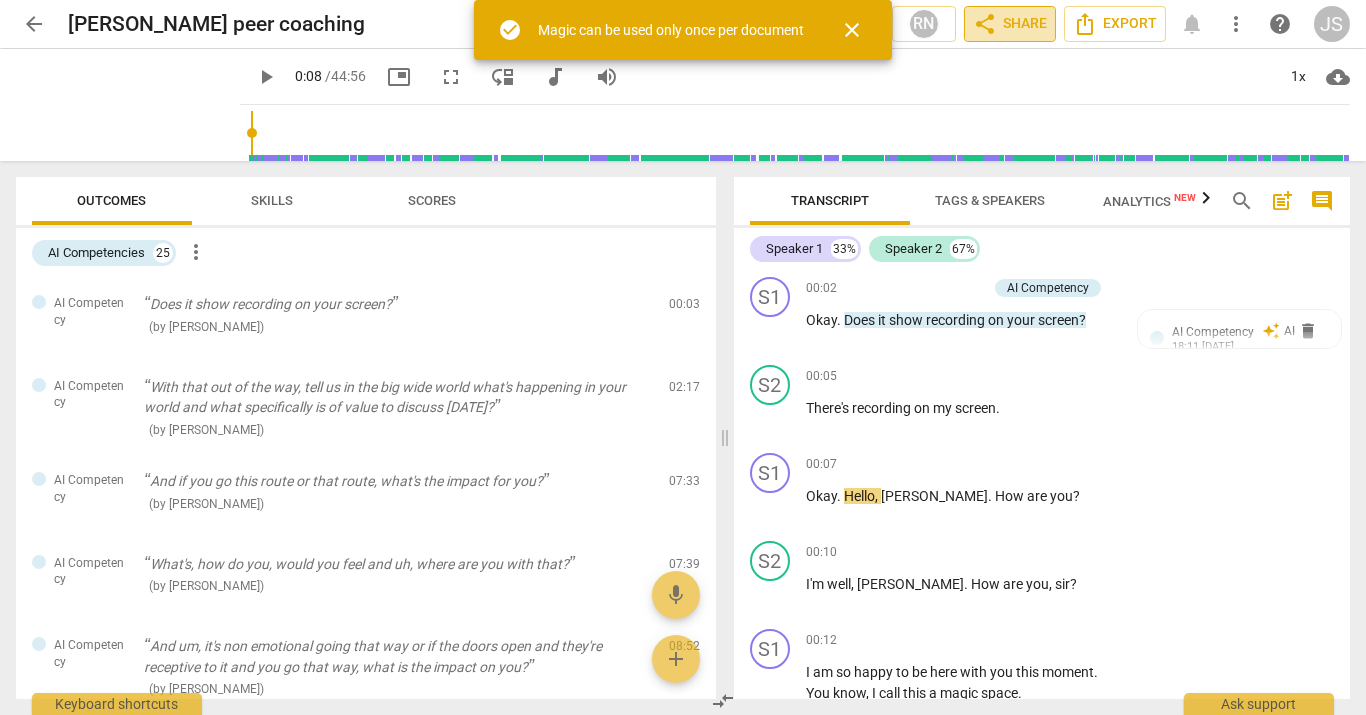 click on "share    Share" at bounding box center (1010, 24) 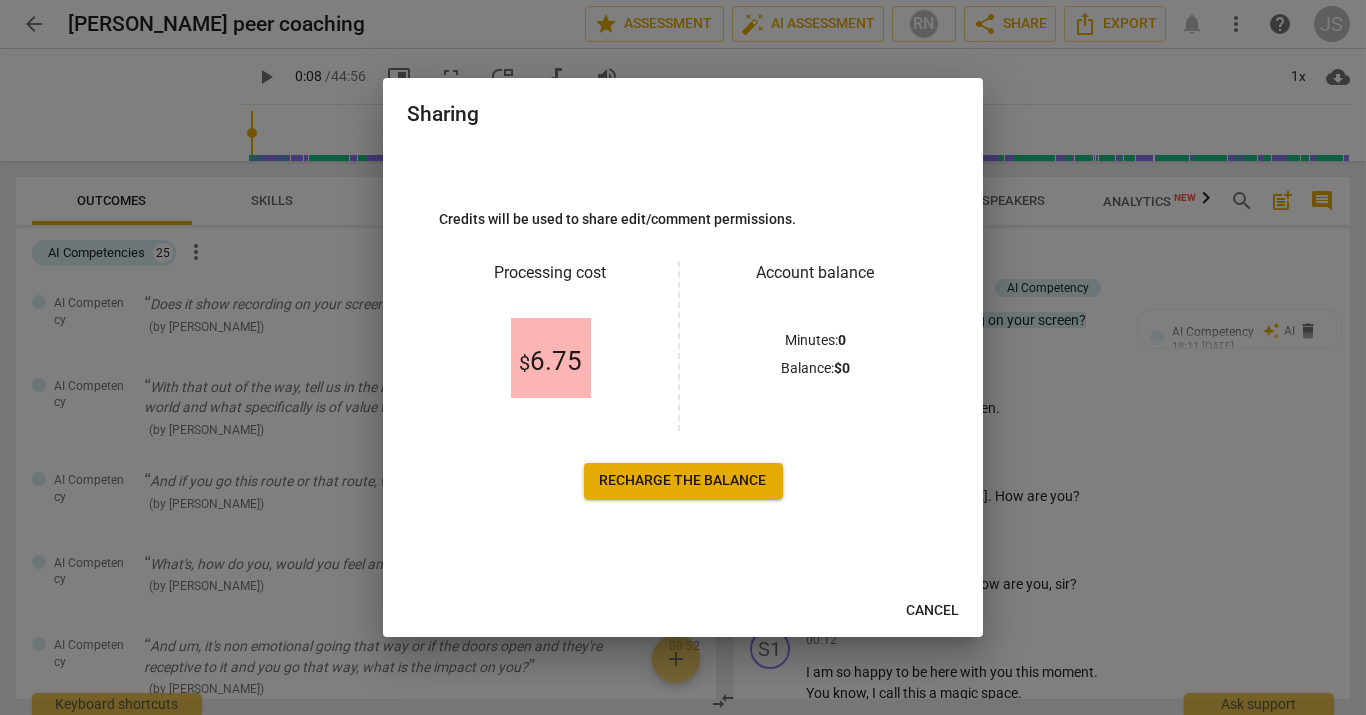 click at bounding box center [683, 357] 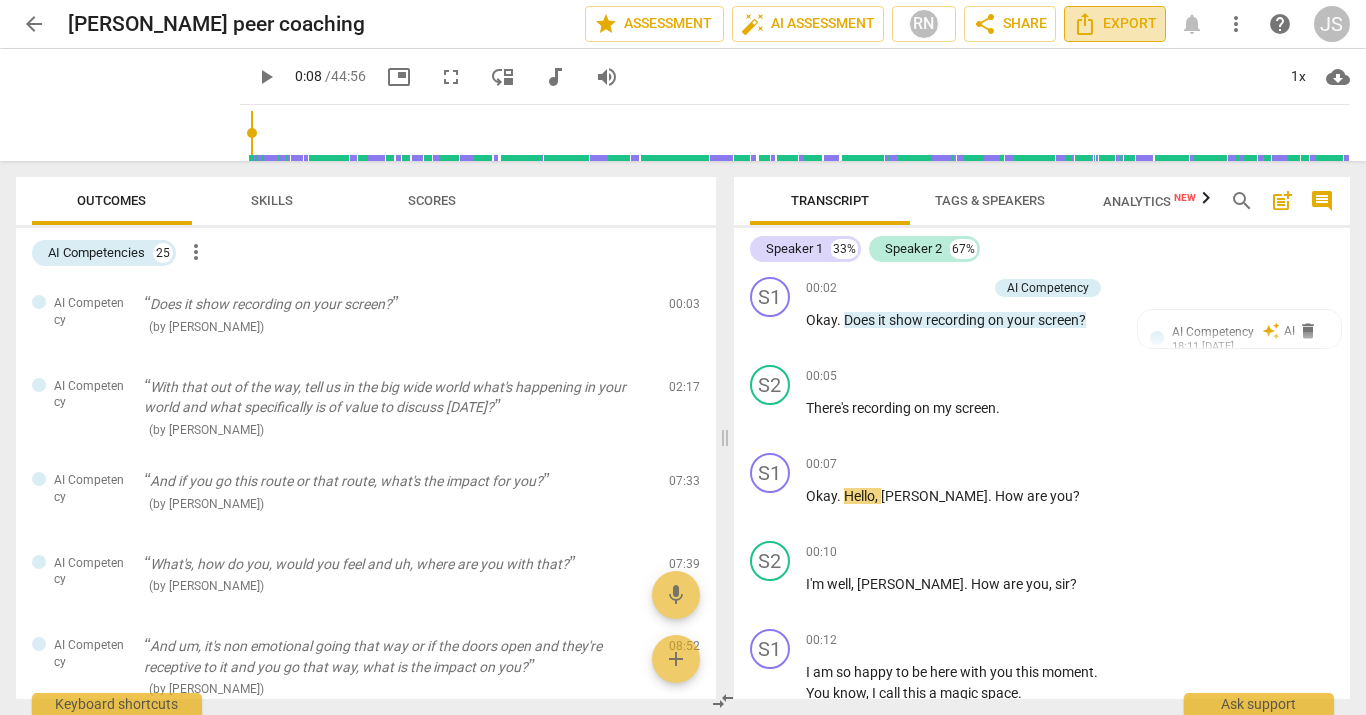click on "Export" at bounding box center (1115, 24) 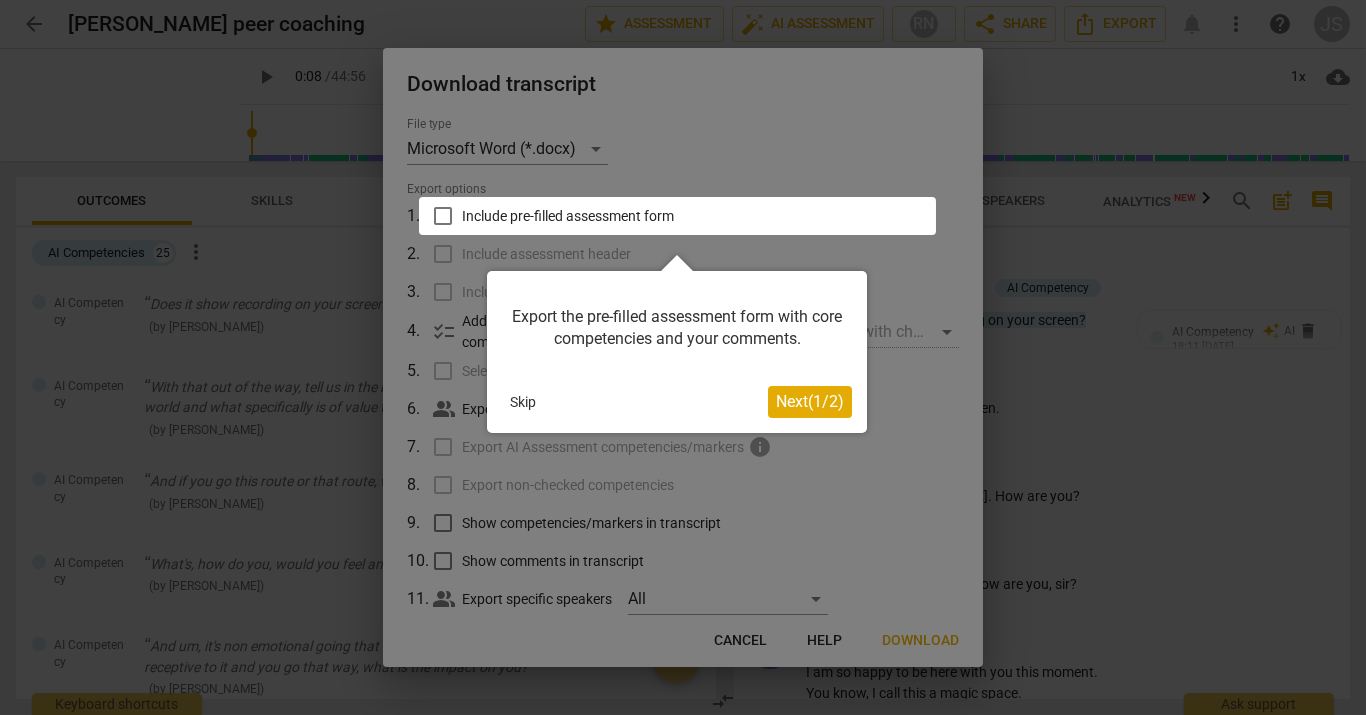 click at bounding box center [683, 357] 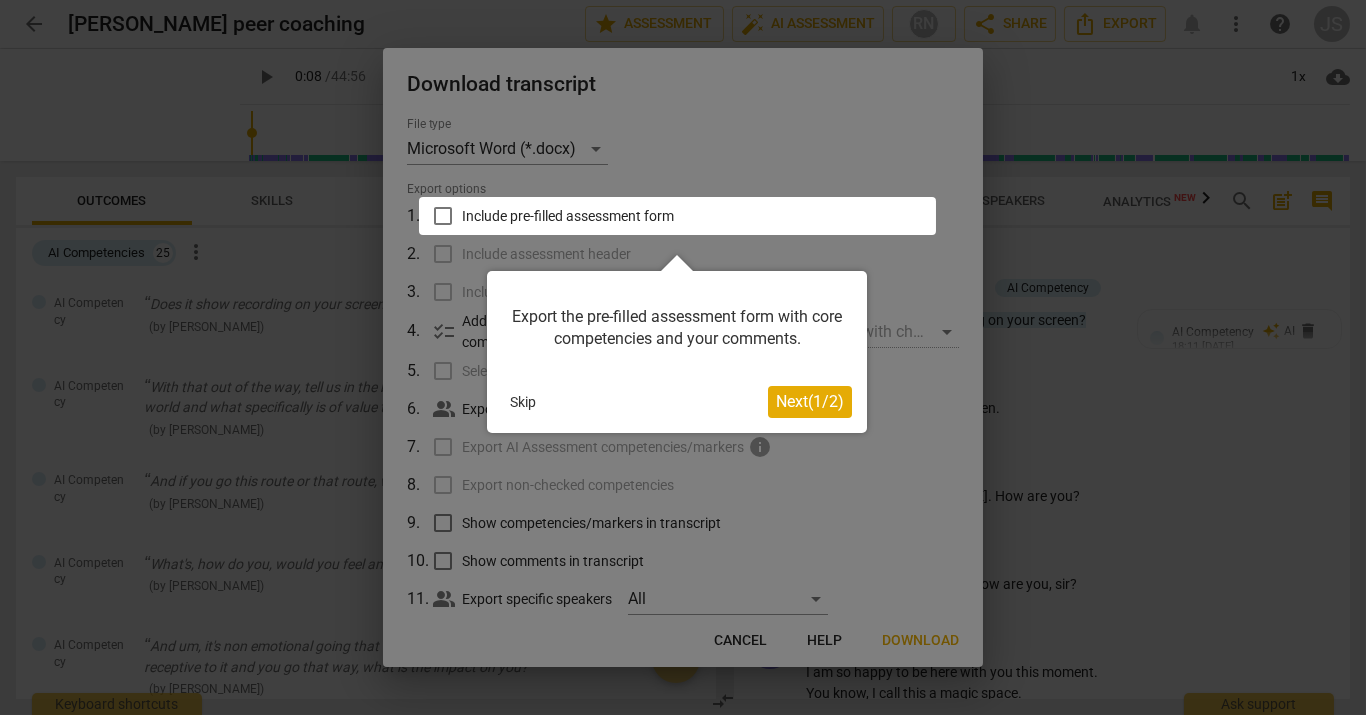 click on "Next  ( 1 / 2 )" at bounding box center (810, 401) 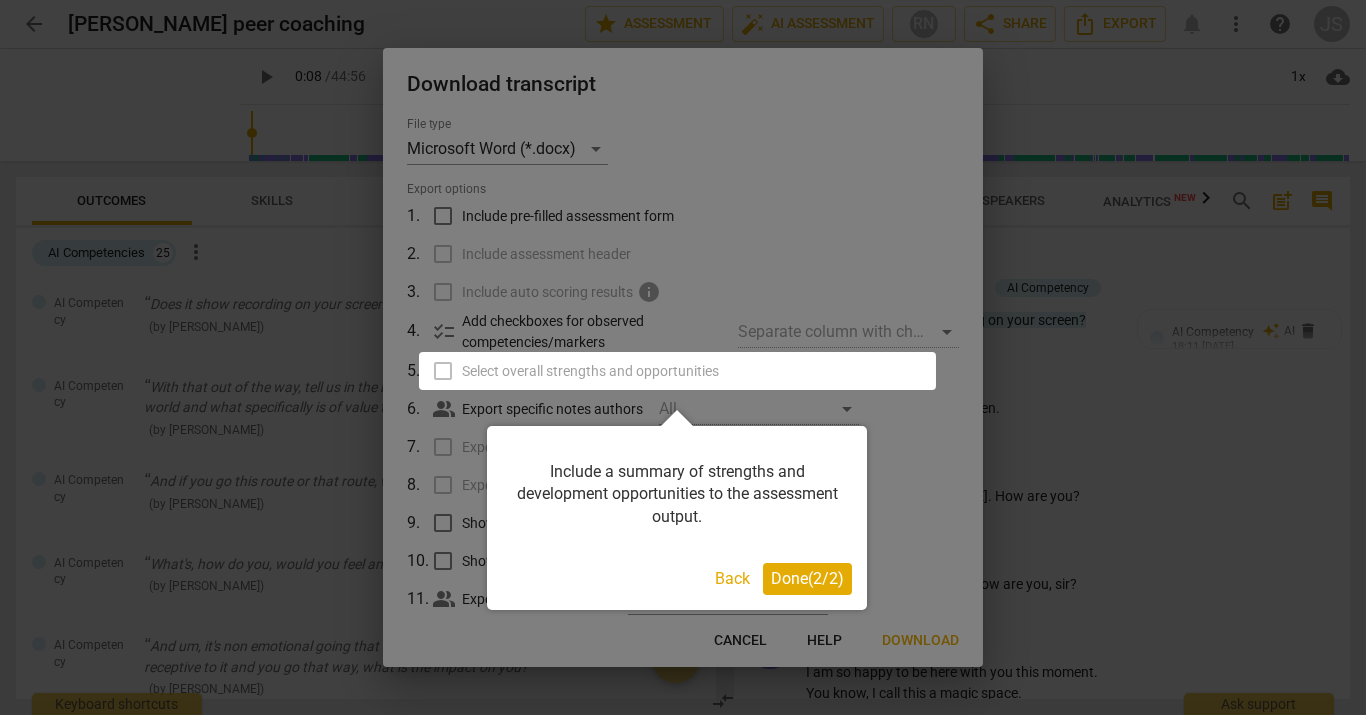click at bounding box center (677, 371) 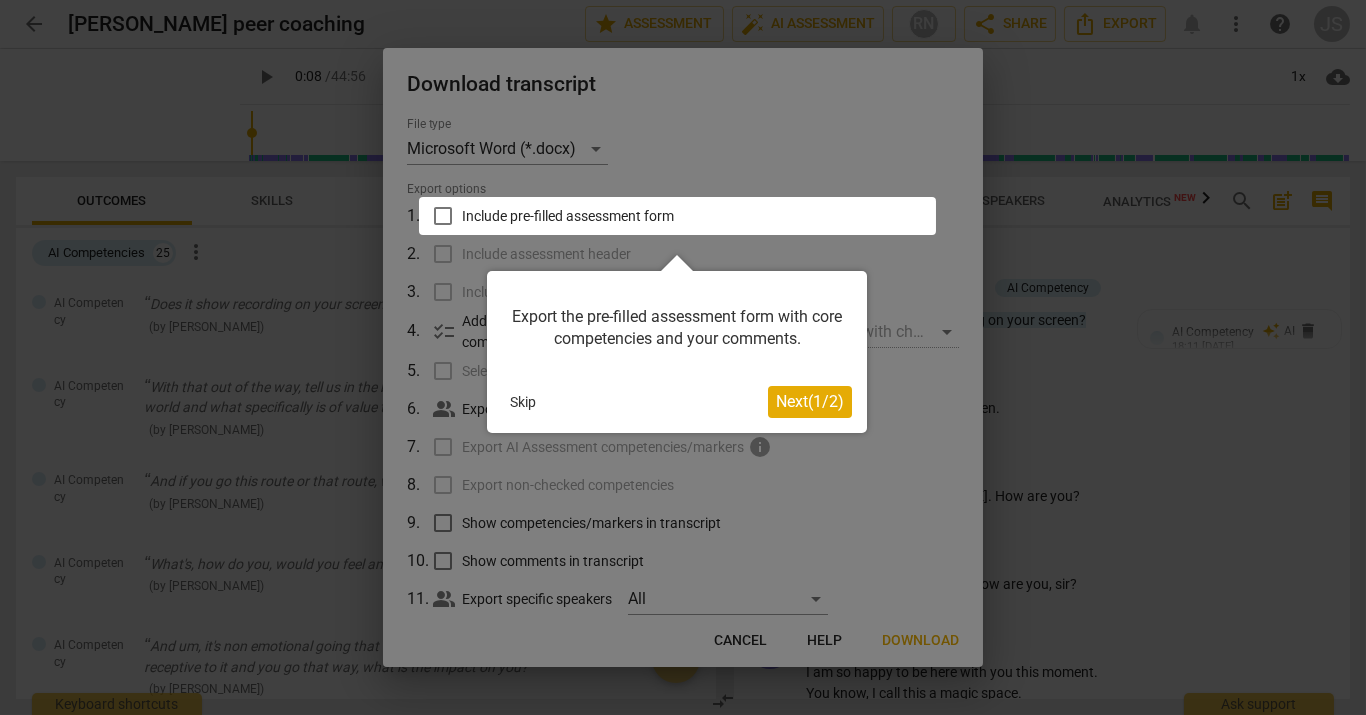 click at bounding box center (683, 357) 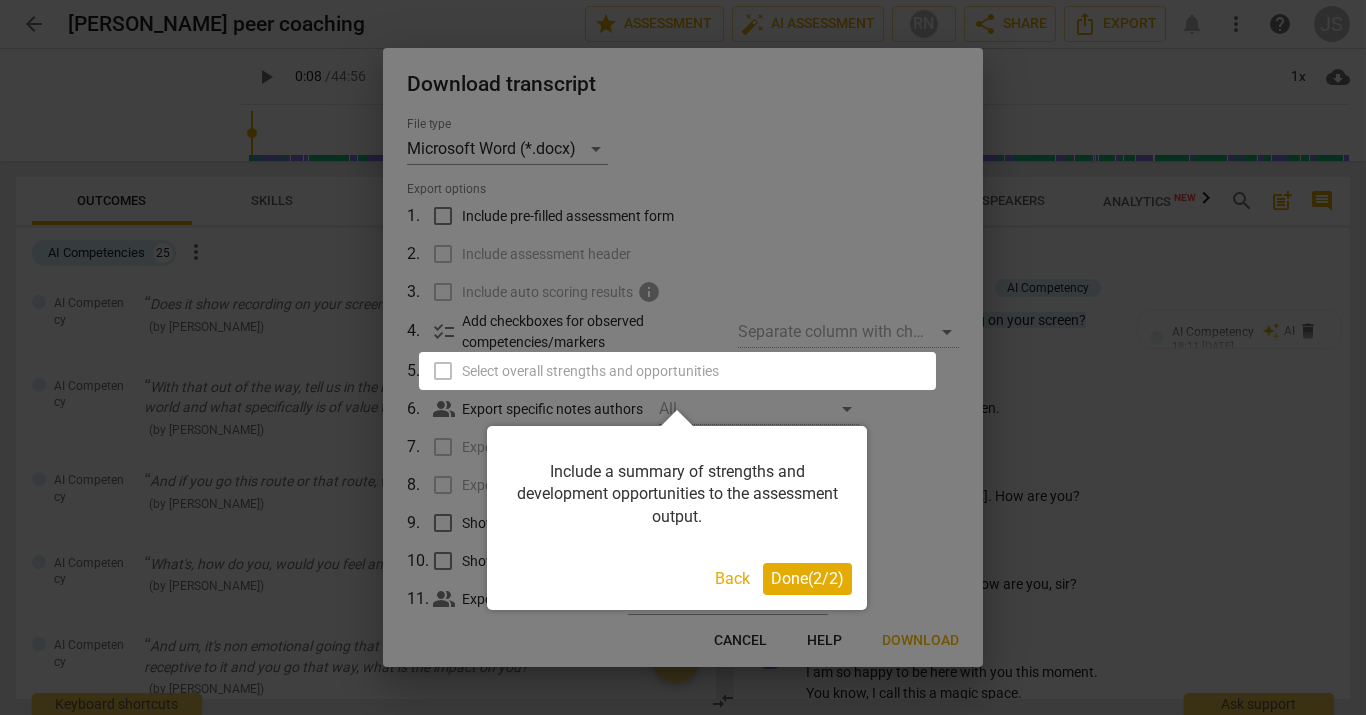 click on "Done  ( 2 / 2 )" at bounding box center [807, 578] 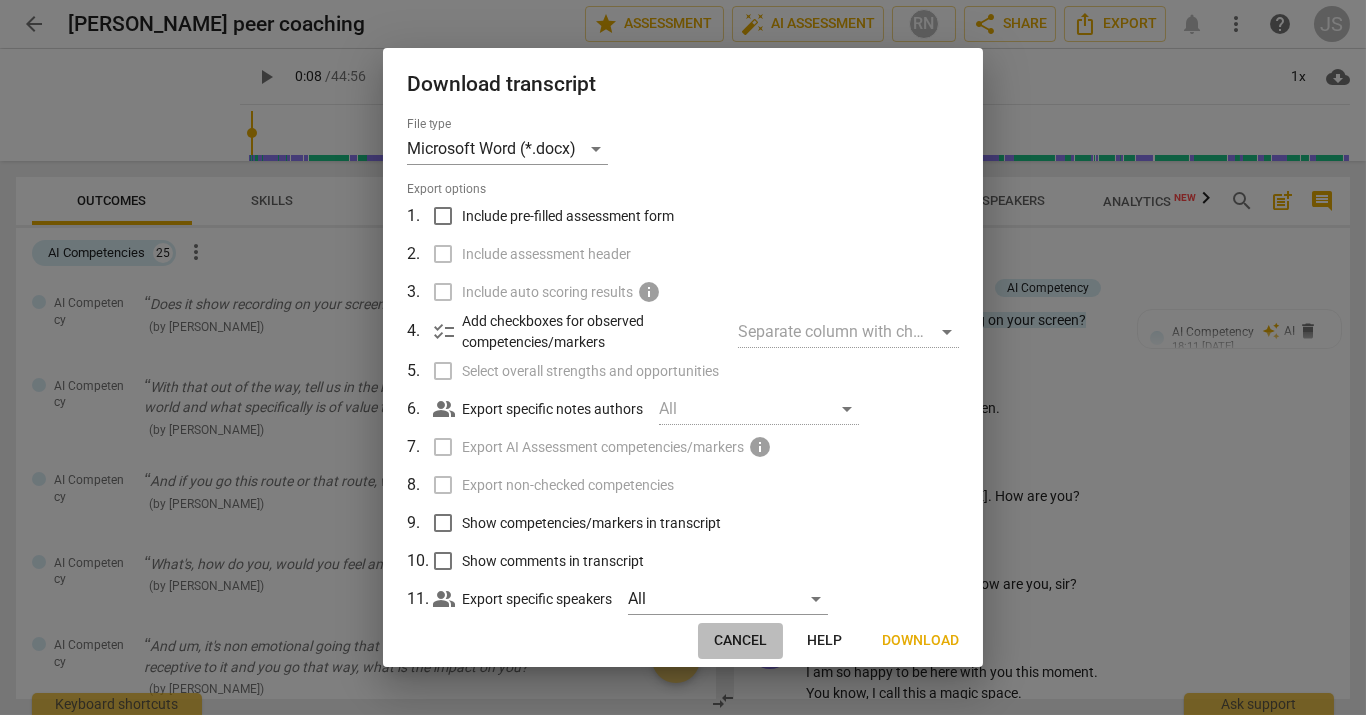 click on "Cancel" at bounding box center [740, 641] 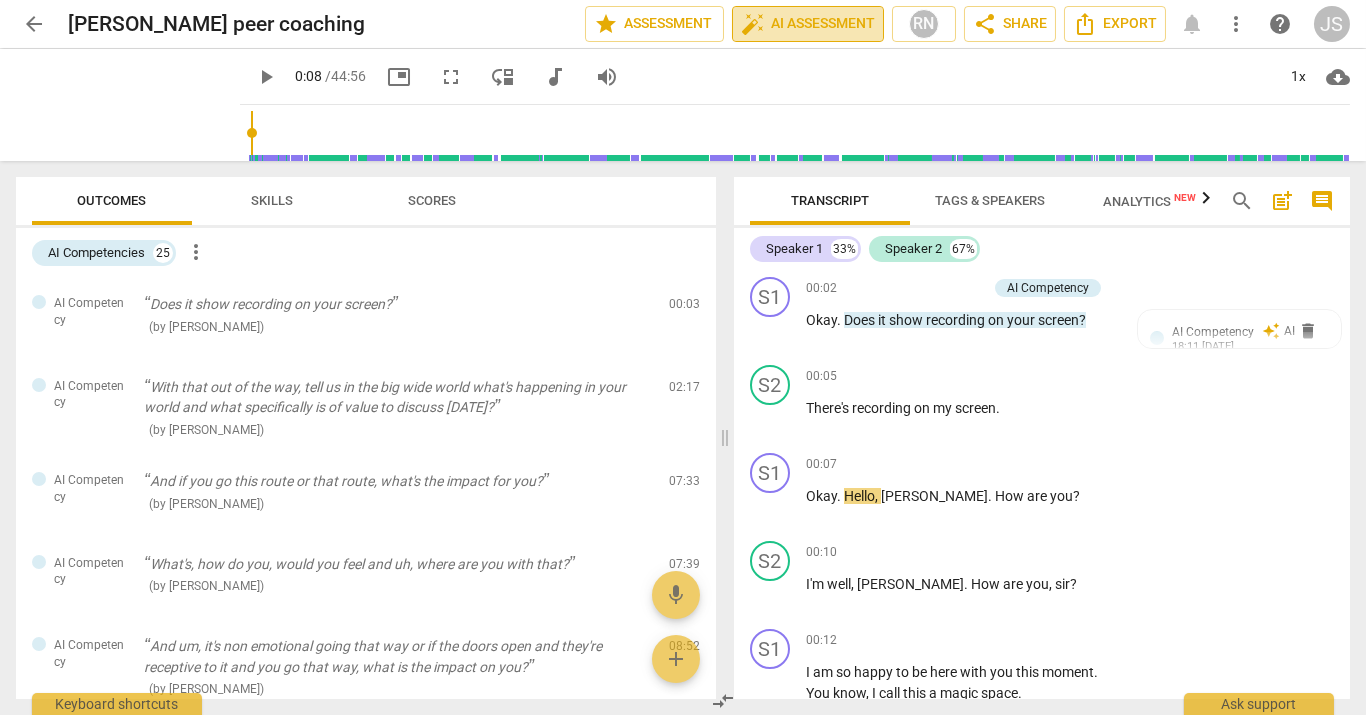 click on "auto_fix_high    AI Assessment" at bounding box center (808, 24) 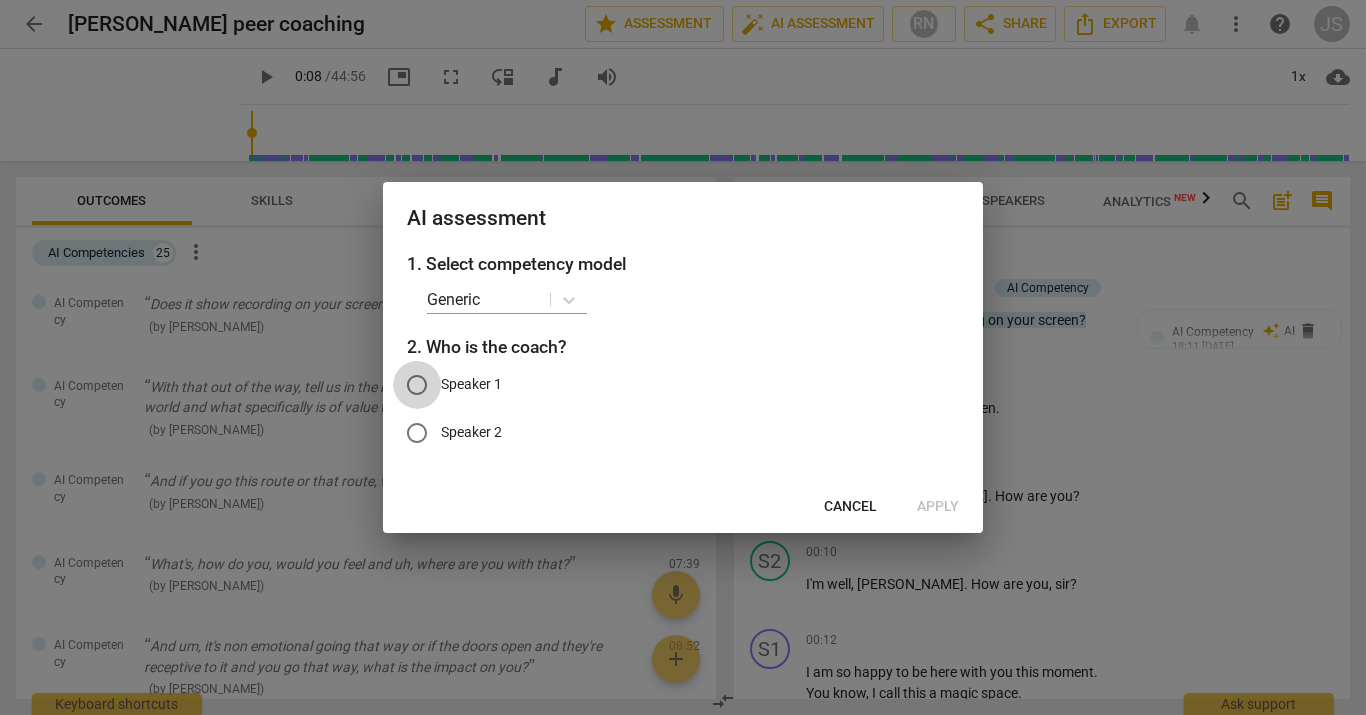 click on "Speaker 1" at bounding box center [417, 385] 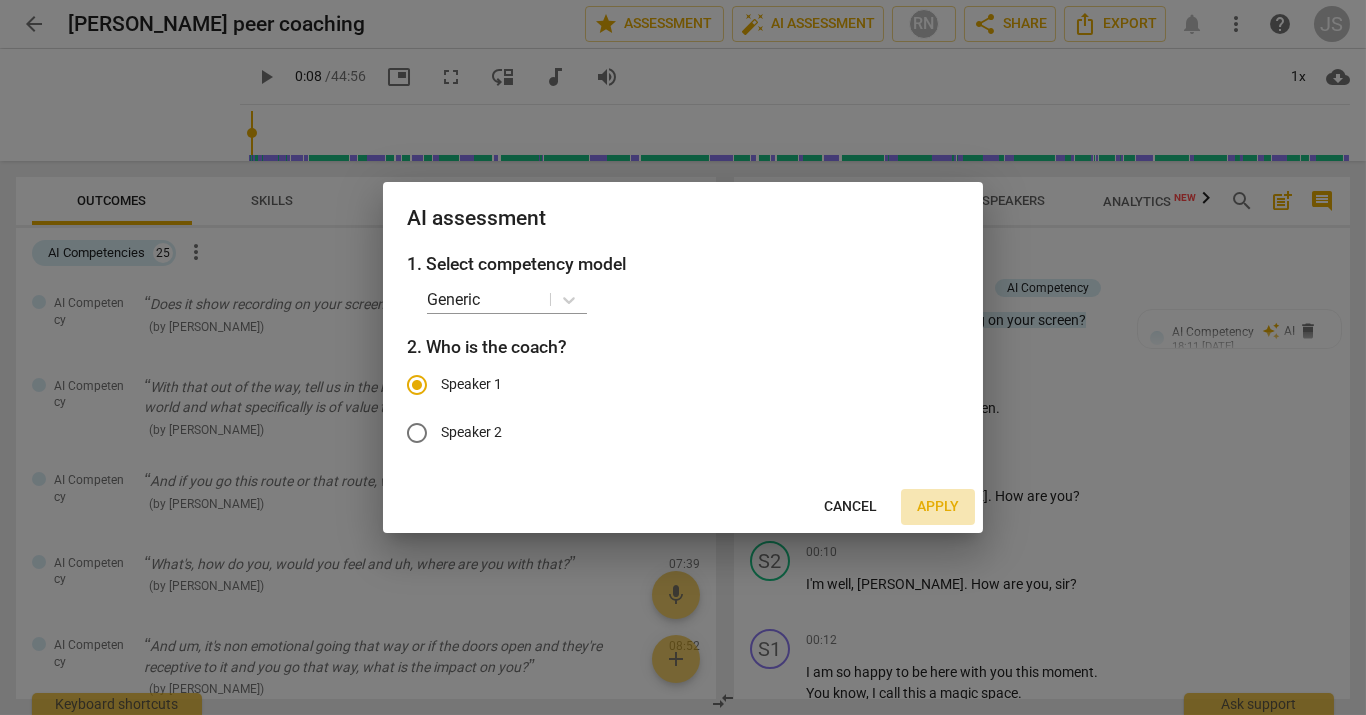 click on "Apply" at bounding box center (938, 507) 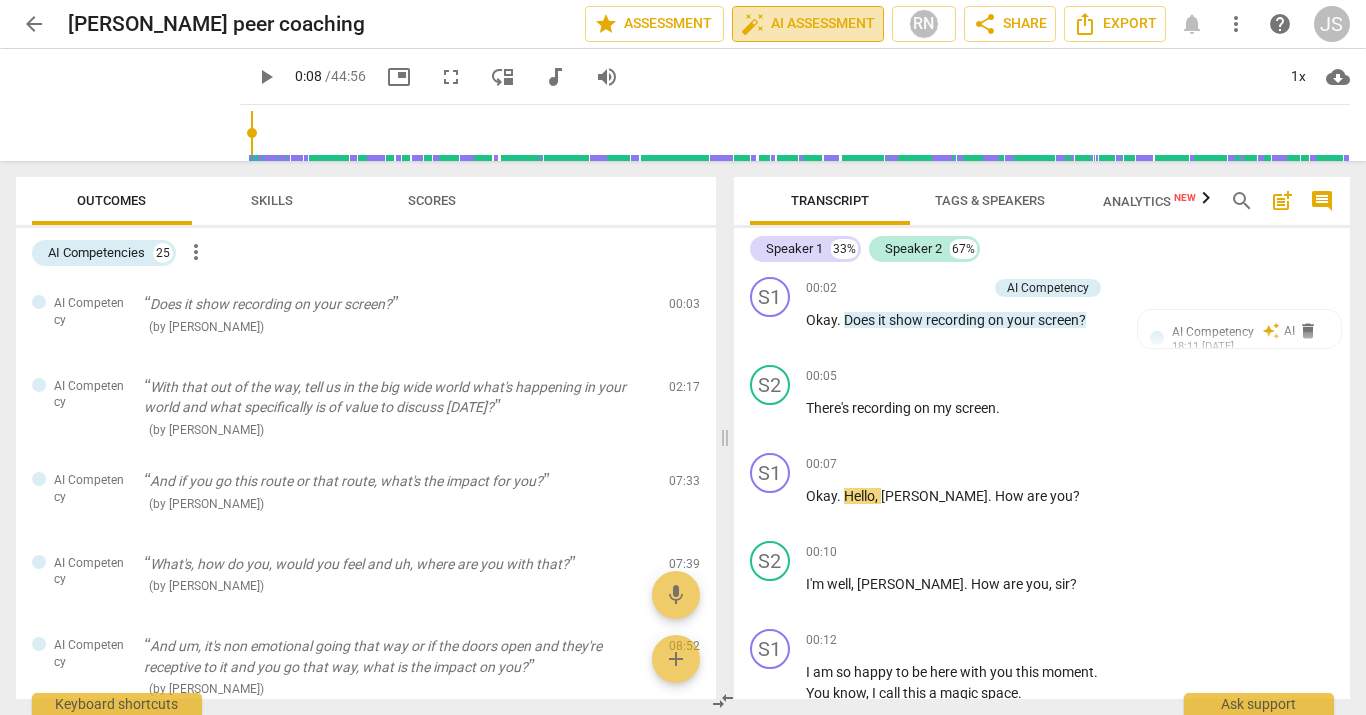 click on "auto_fix_high    AI Assessment" at bounding box center [808, 24] 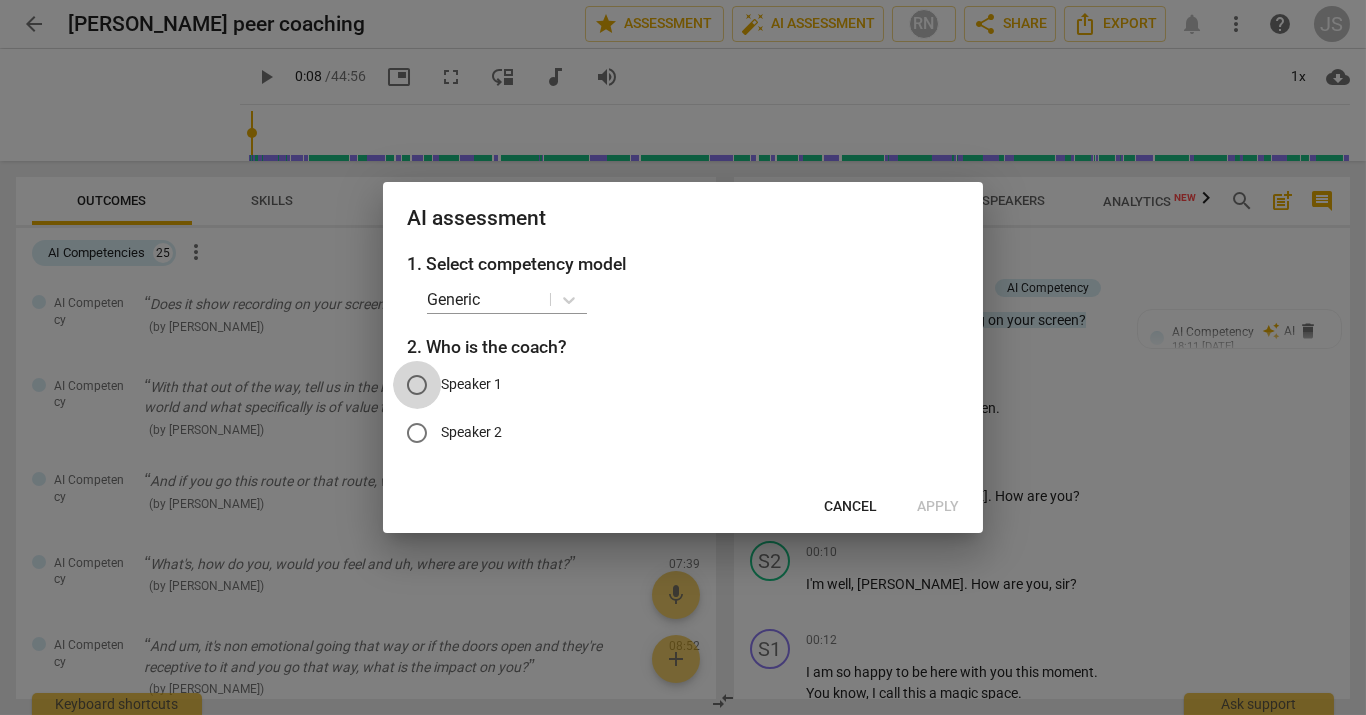 click on "Speaker 1" at bounding box center [417, 385] 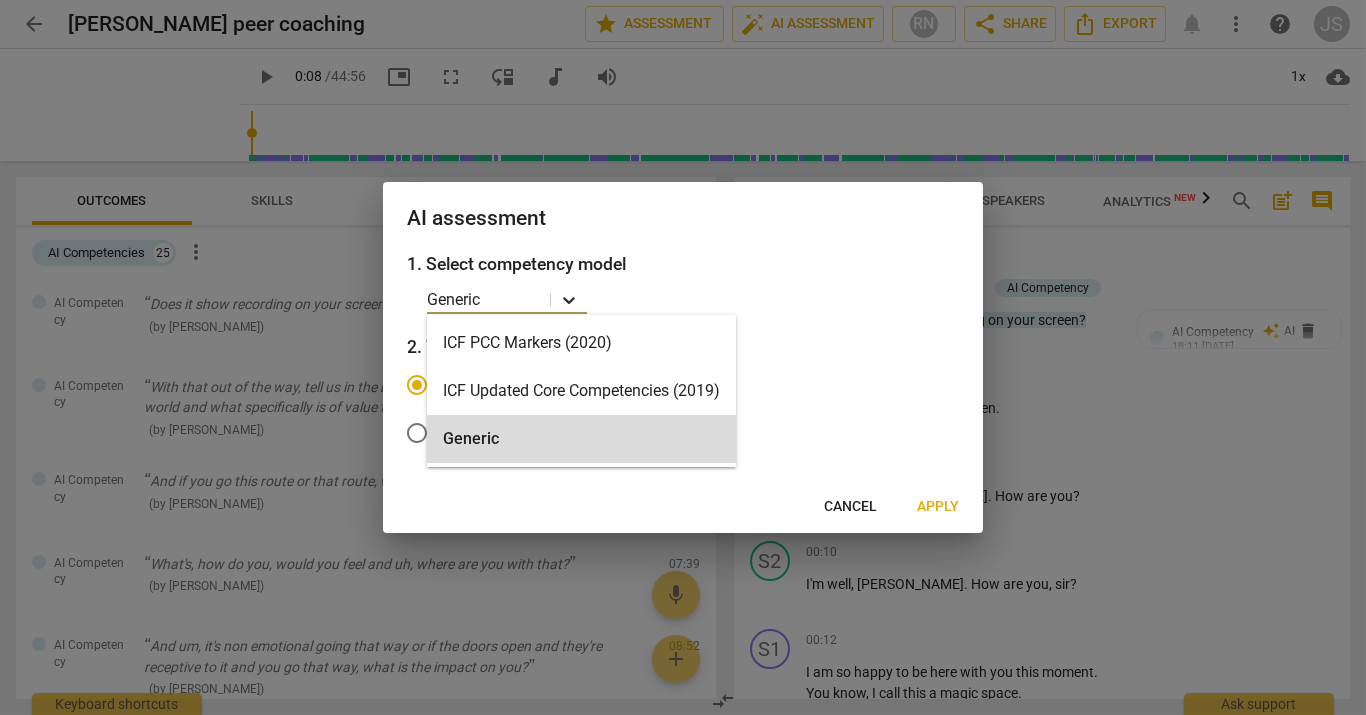 click 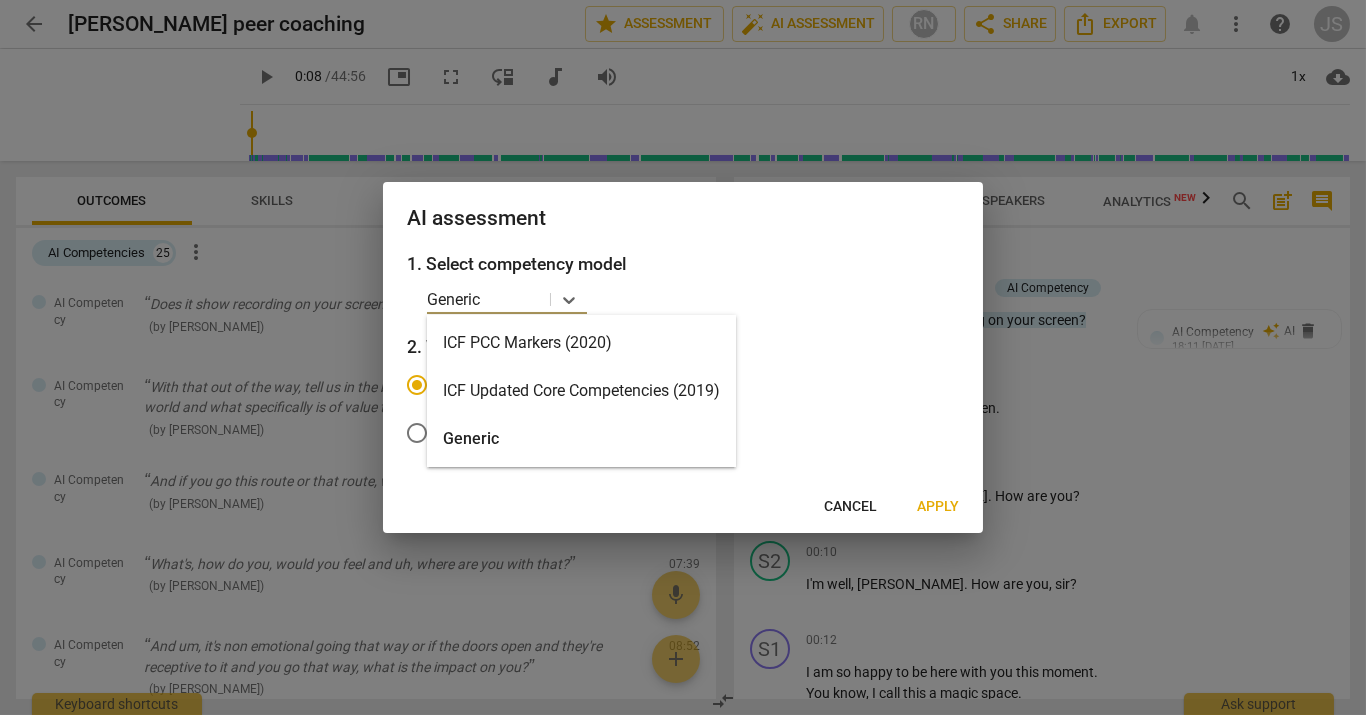 click on "ICF PCC Markers (2020)" at bounding box center (581, 343) 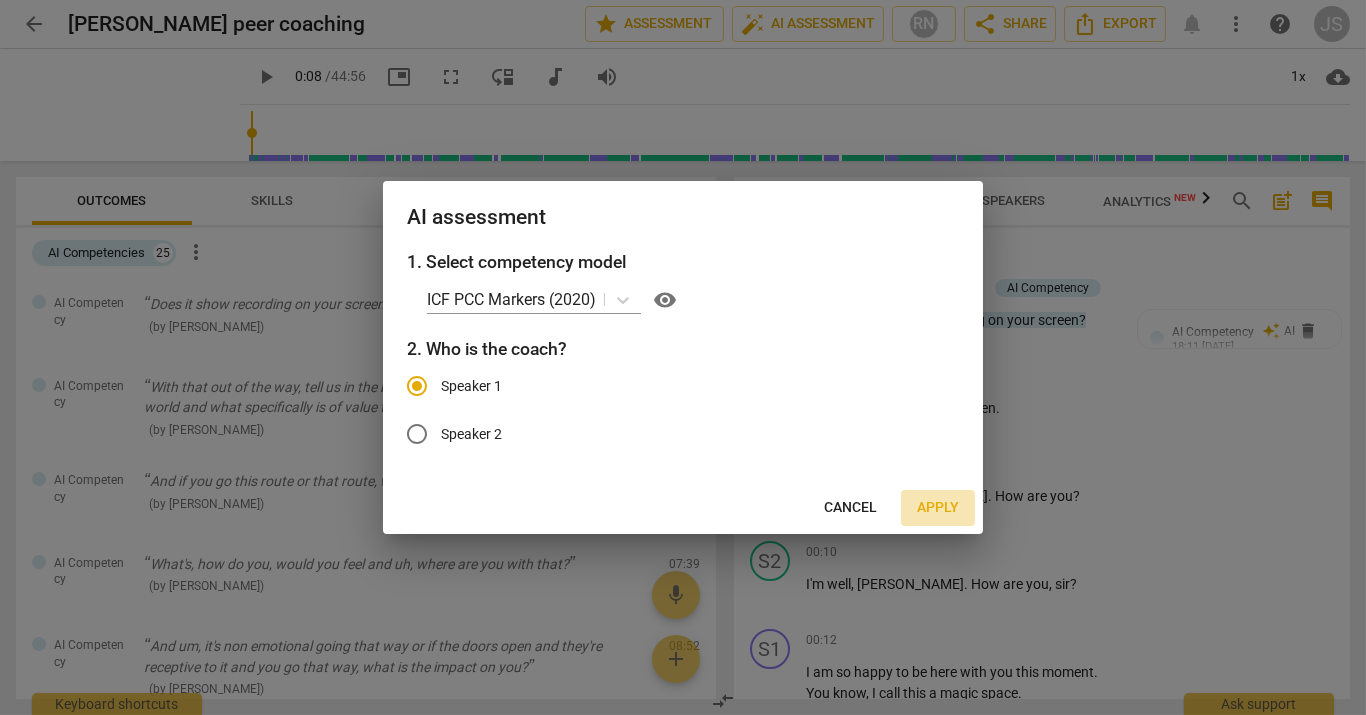 click on "Apply" at bounding box center (938, 508) 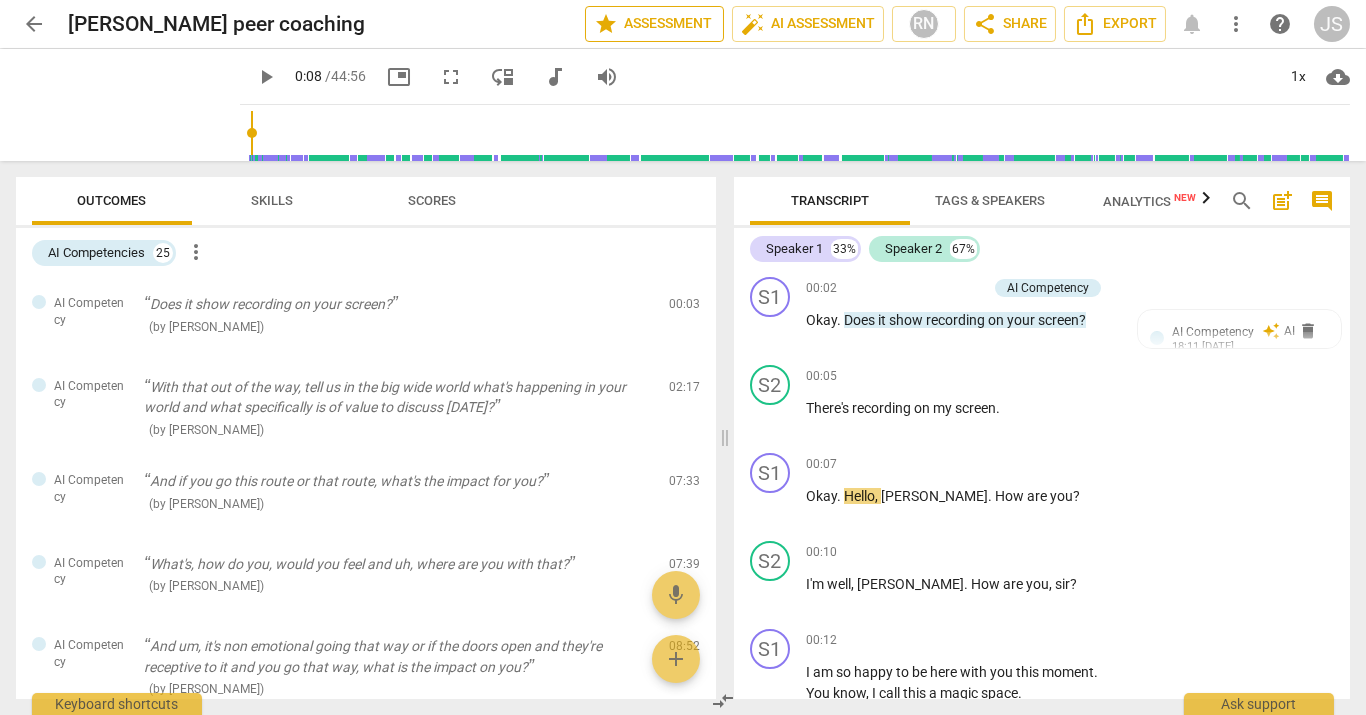click on "star    Assessment" at bounding box center [654, 24] 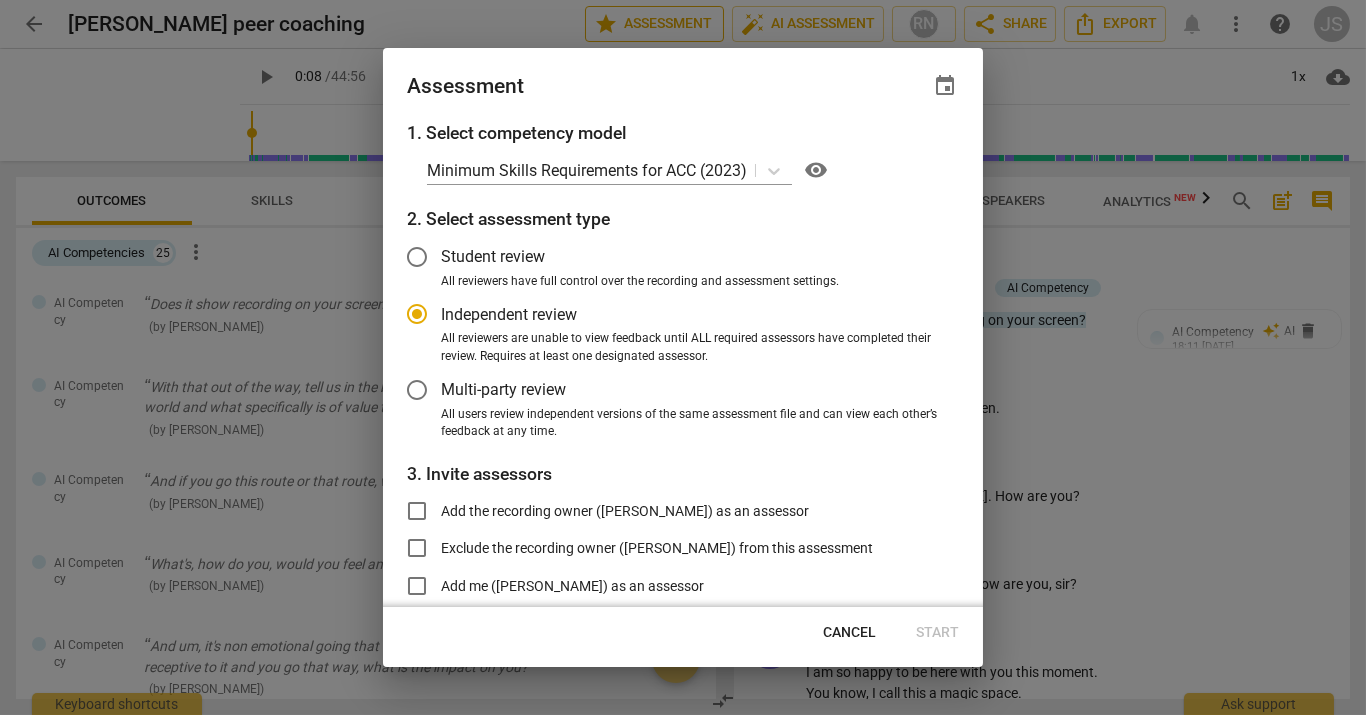 radio on "false" 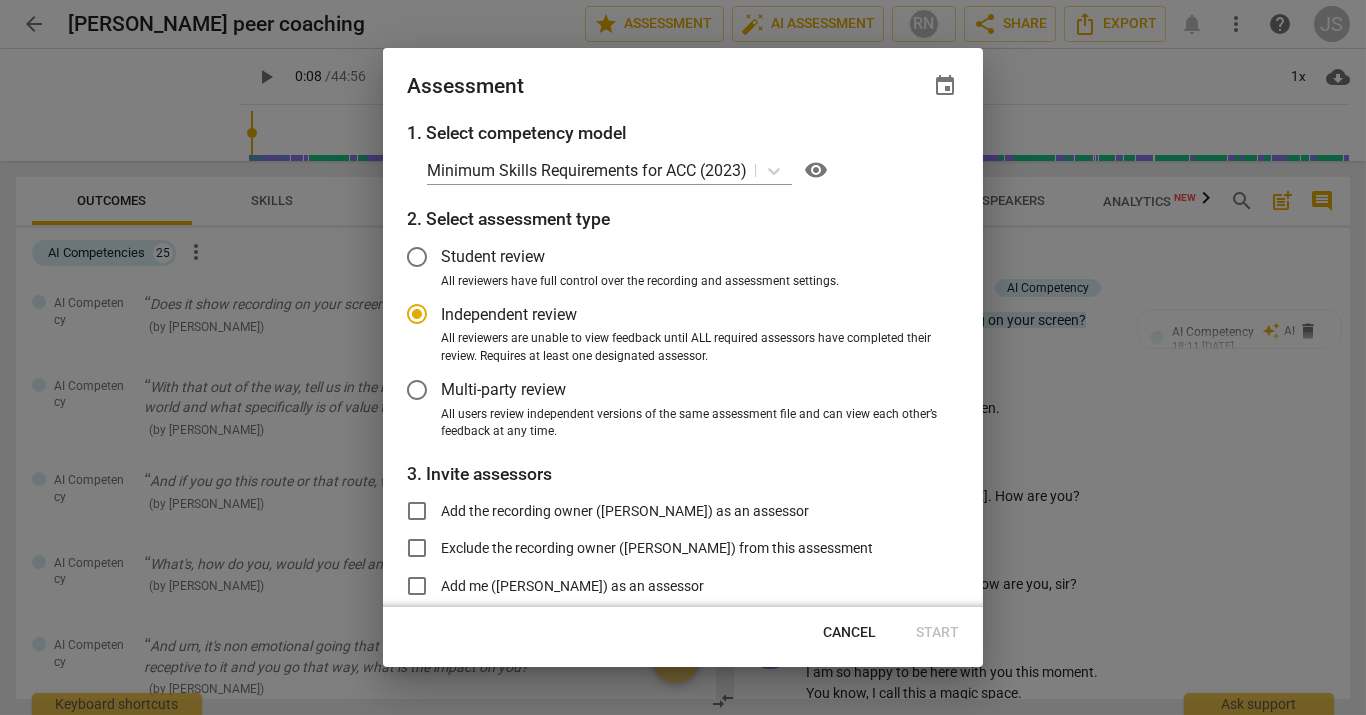type on "8" 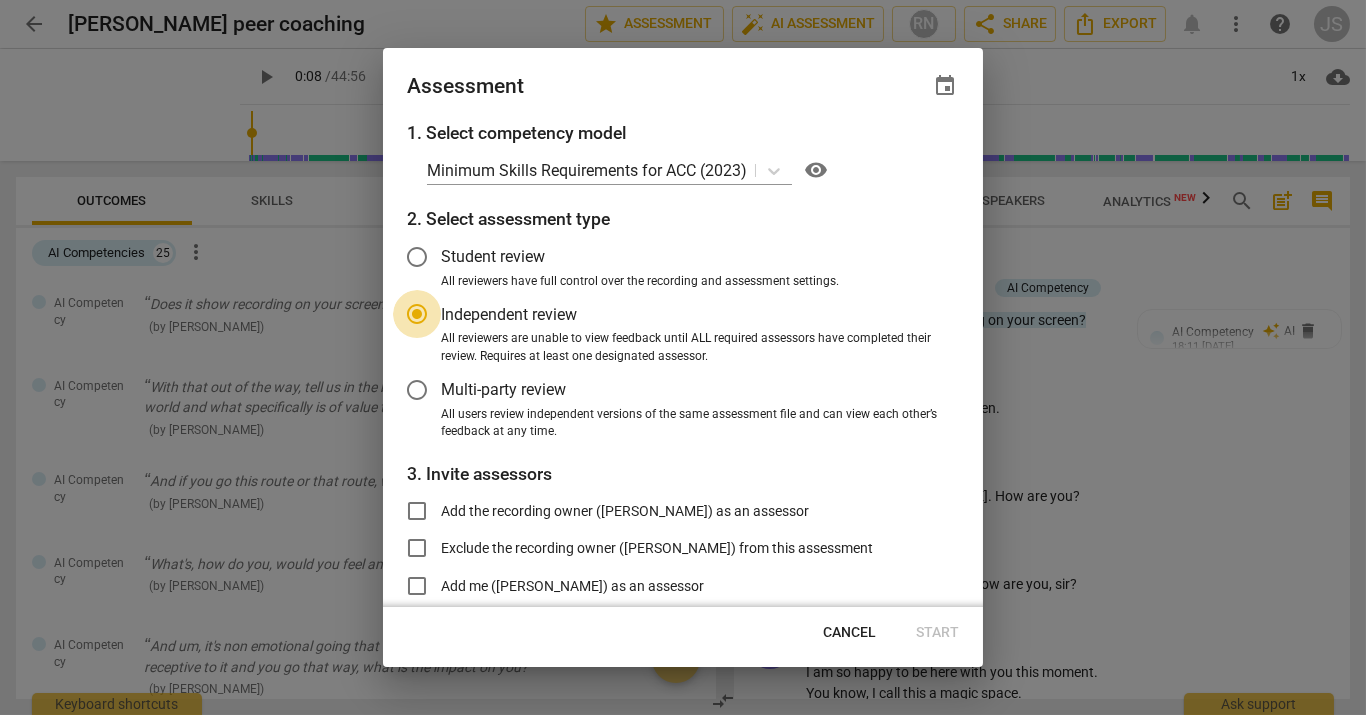 click on "Independent review" at bounding box center [417, 314] 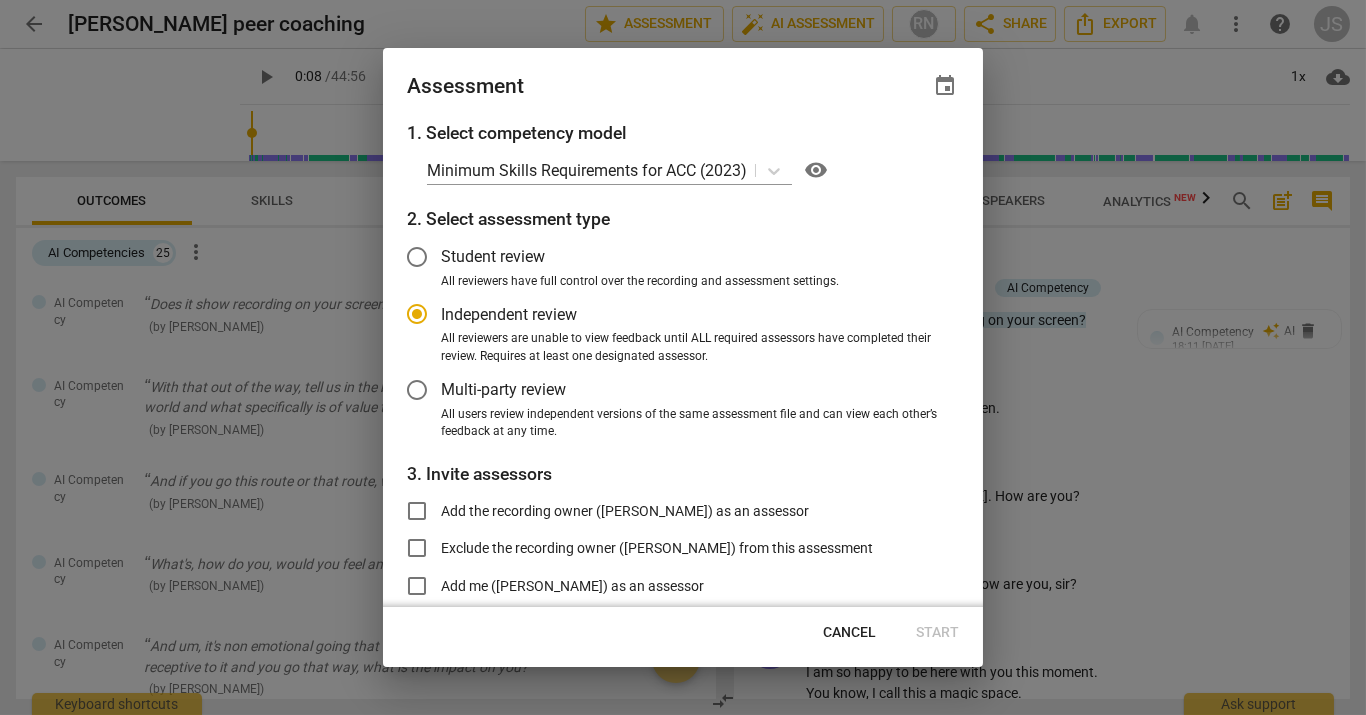radio on "false" 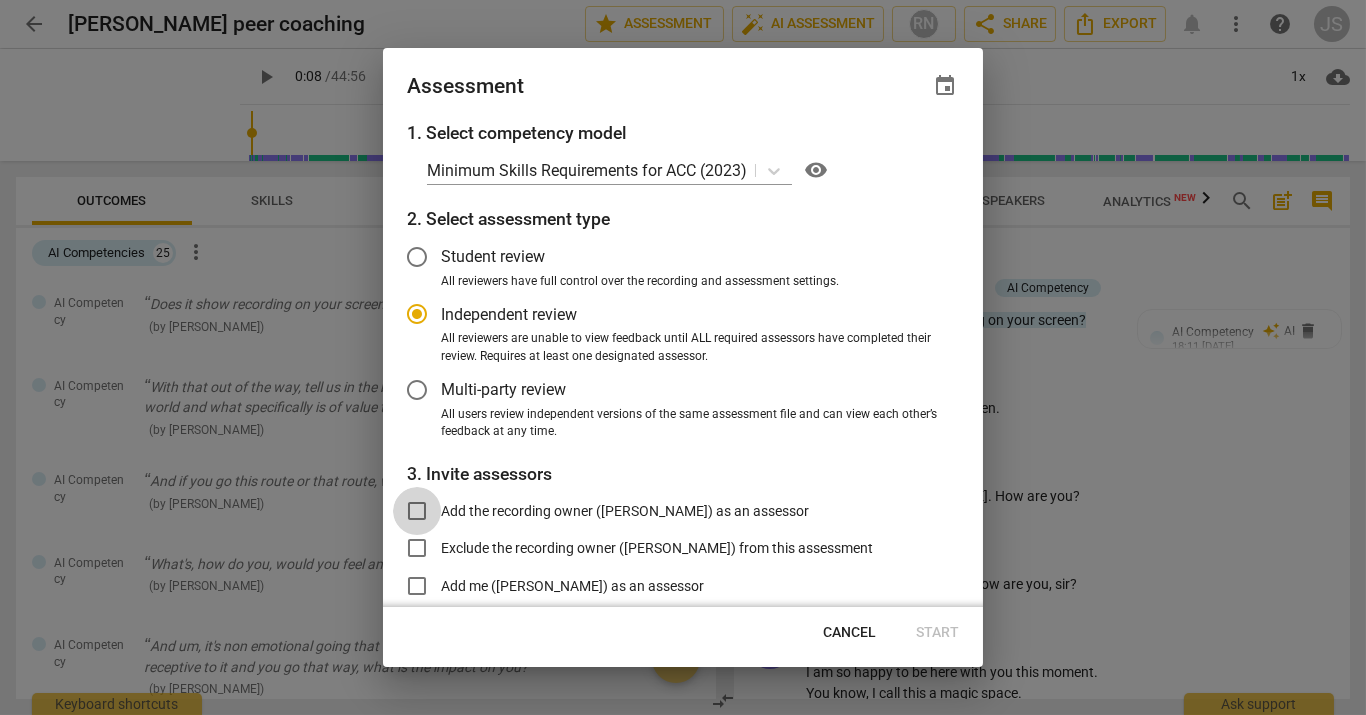 click on "Add the recording owner ([PERSON_NAME]) as an assessor" at bounding box center [417, 511] 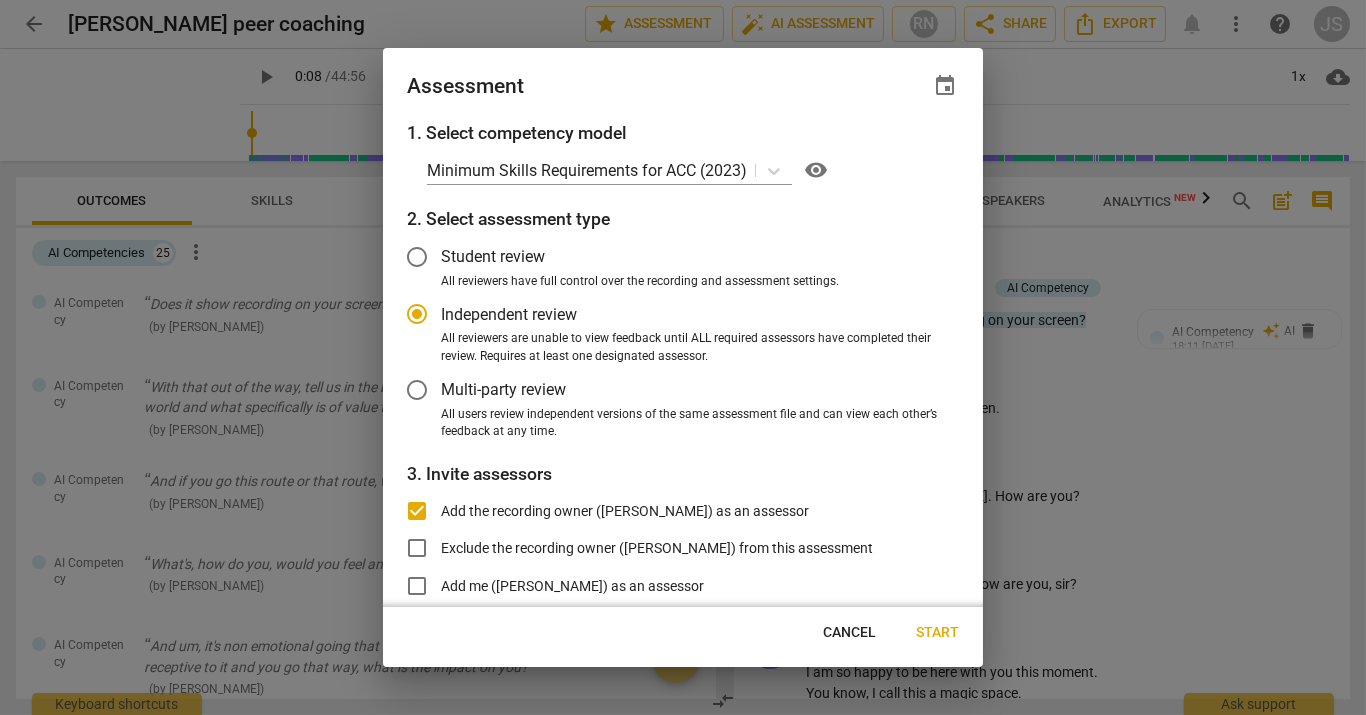 radio on "false" 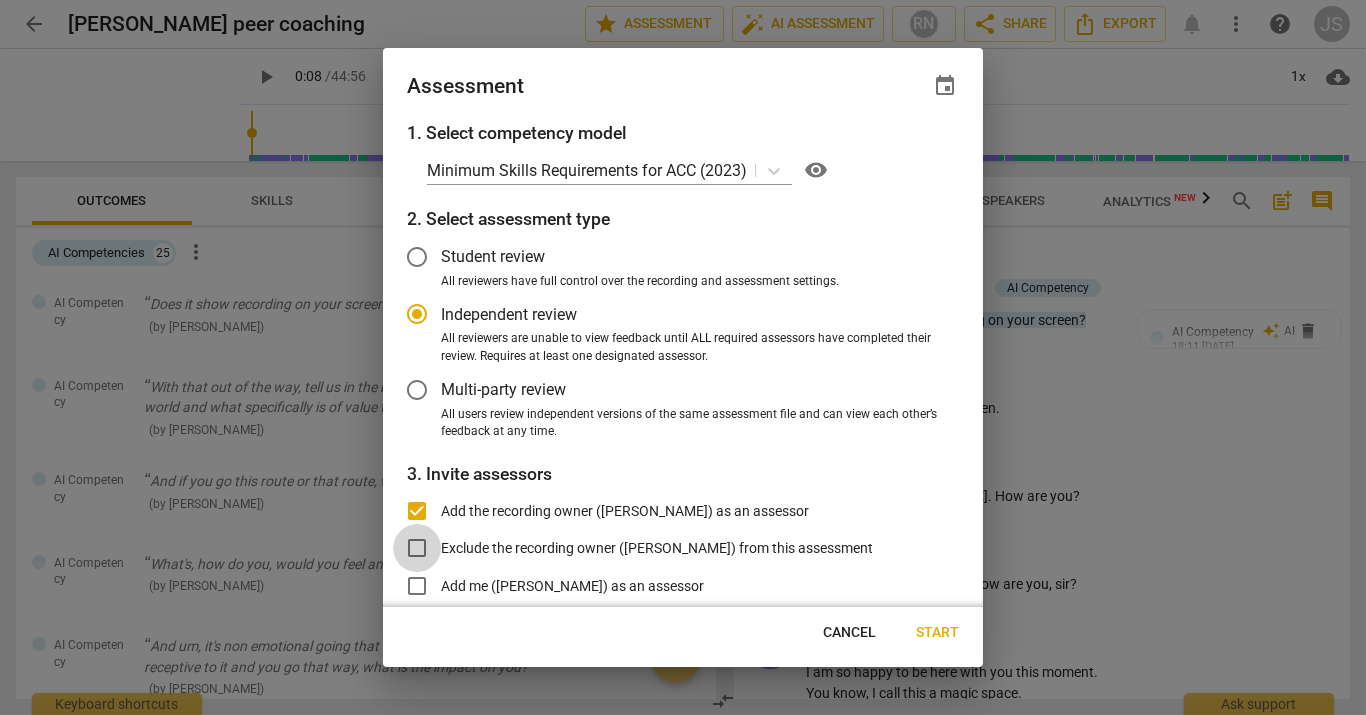 click on "Exclude the recording owner ([PERSON_NAME]) from this assessment" at bounding box center (417, 548) 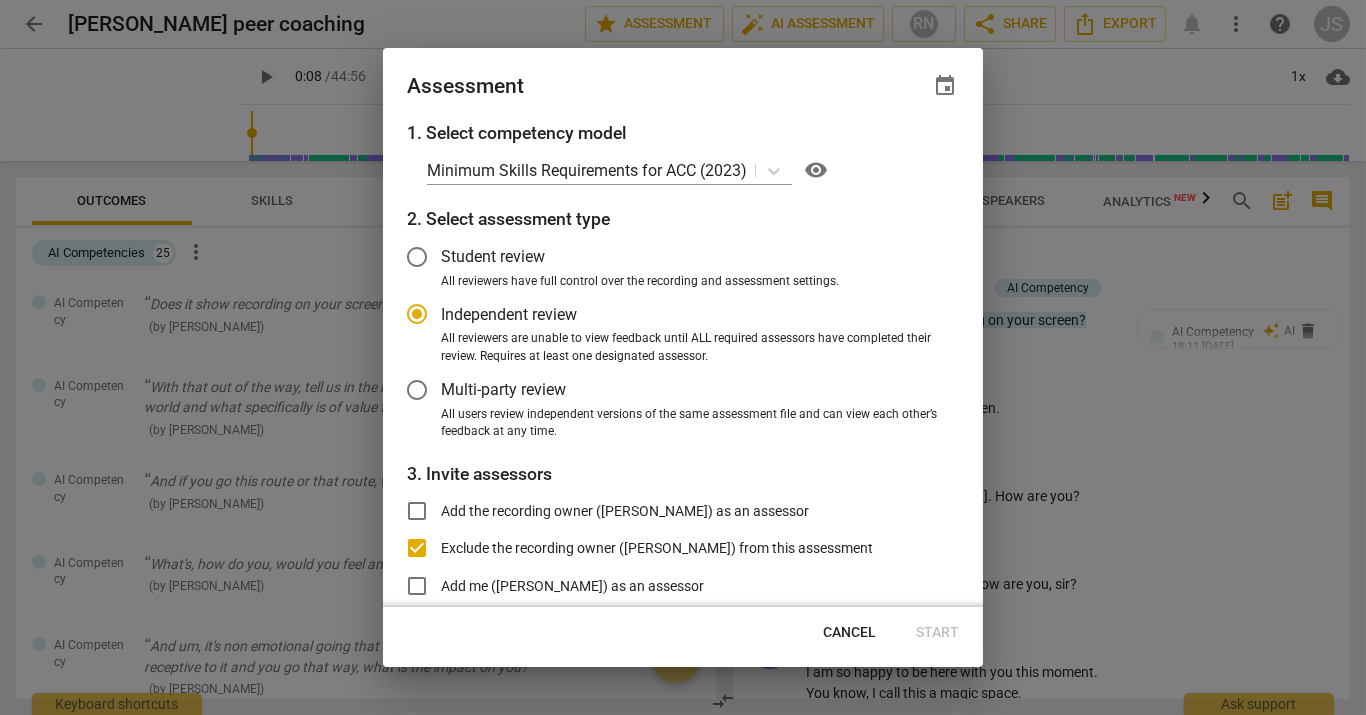 radio on "false" 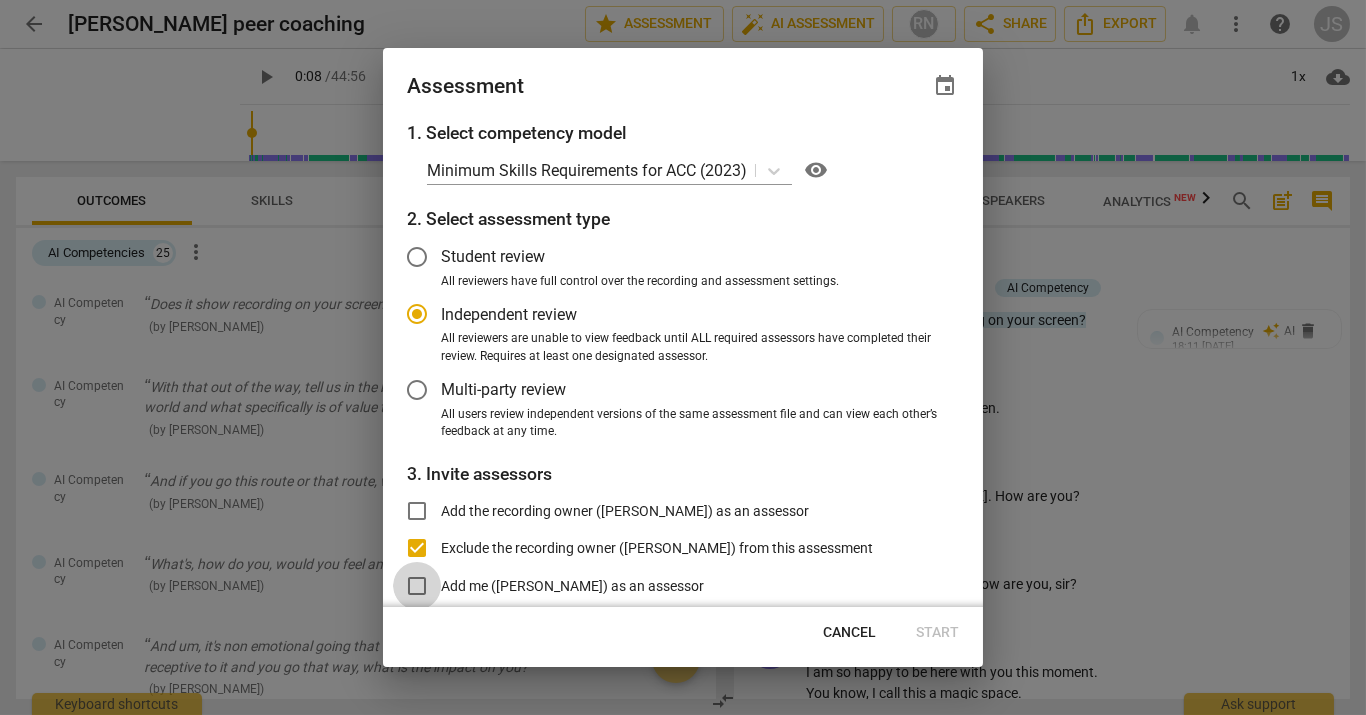 click on "Add me ([PERSON_NAME]) as an assessor" at bounding box center (417, 586) 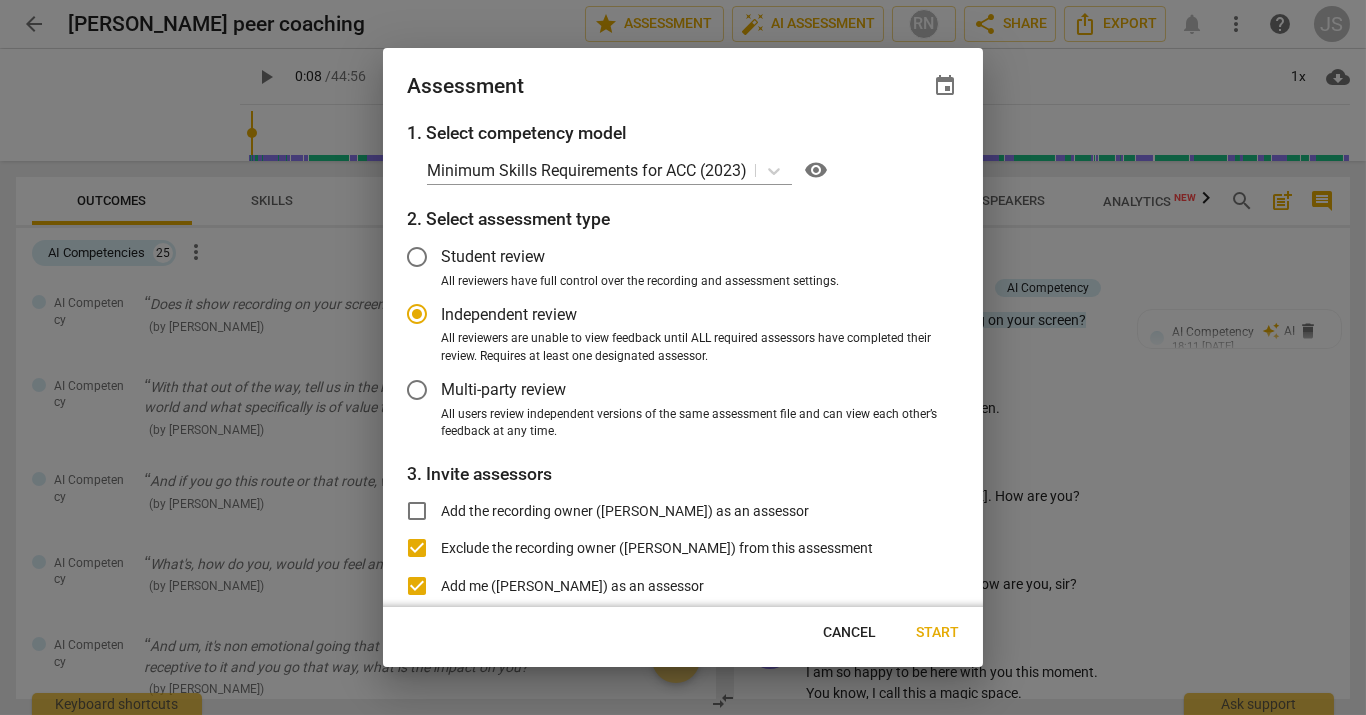 radio on "false" 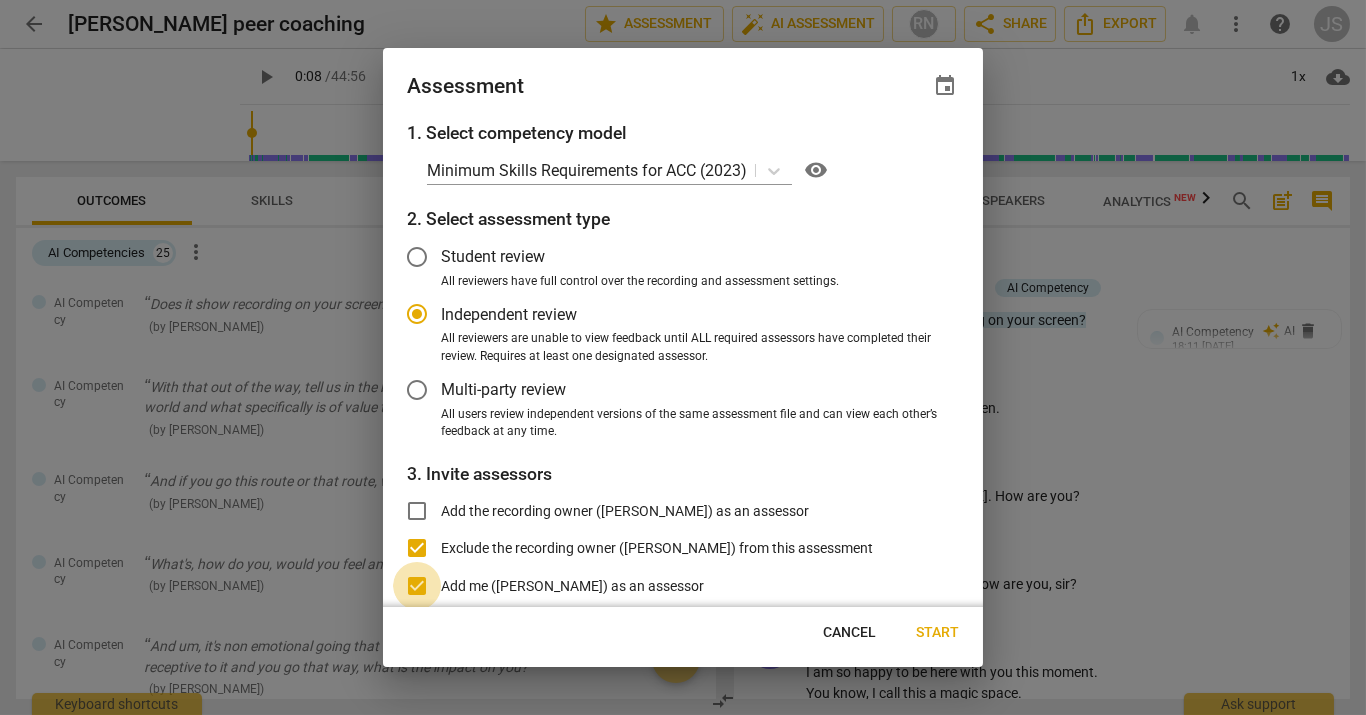 click on "Add me ([PERSON_NAME]) as an assessor" at bounding box center [417, 586] 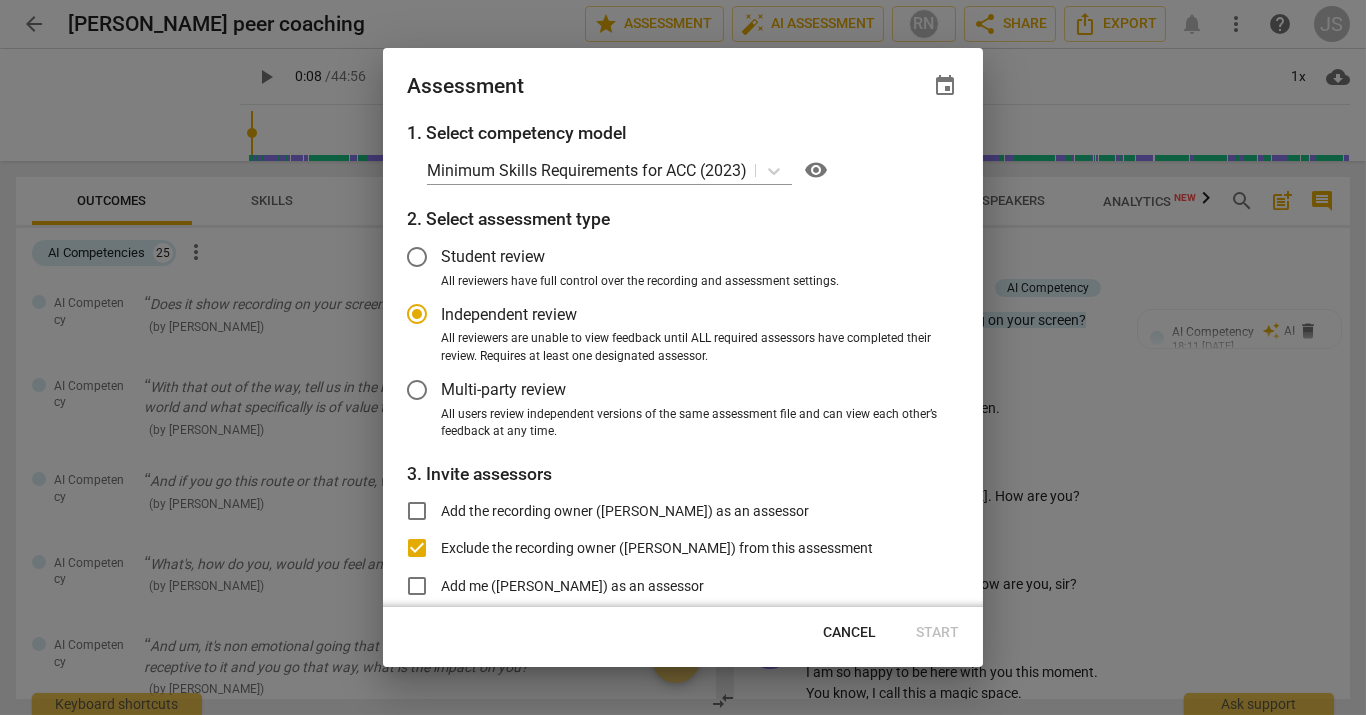 radio on "false" 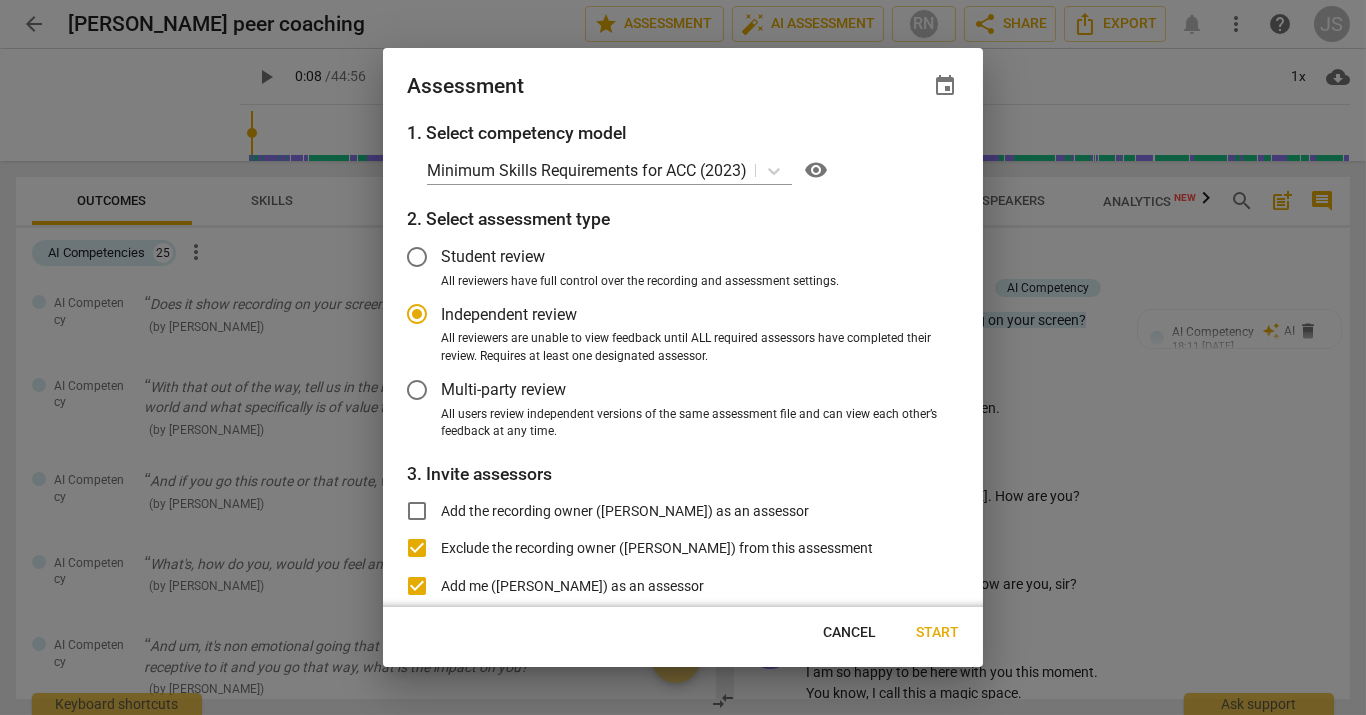 radio on "false" 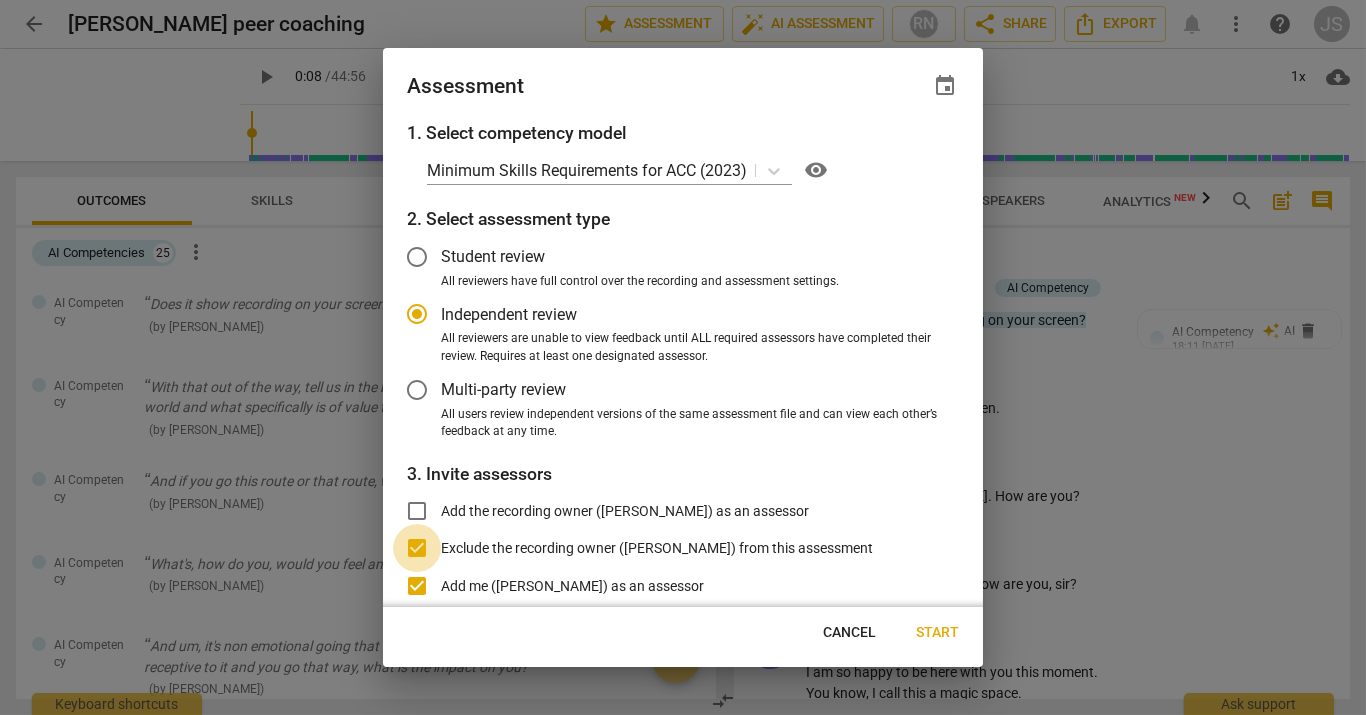 click on "Exclude the recording owner ([PERSON_NAME]) from this assessment" at bounding box center (417, 548) 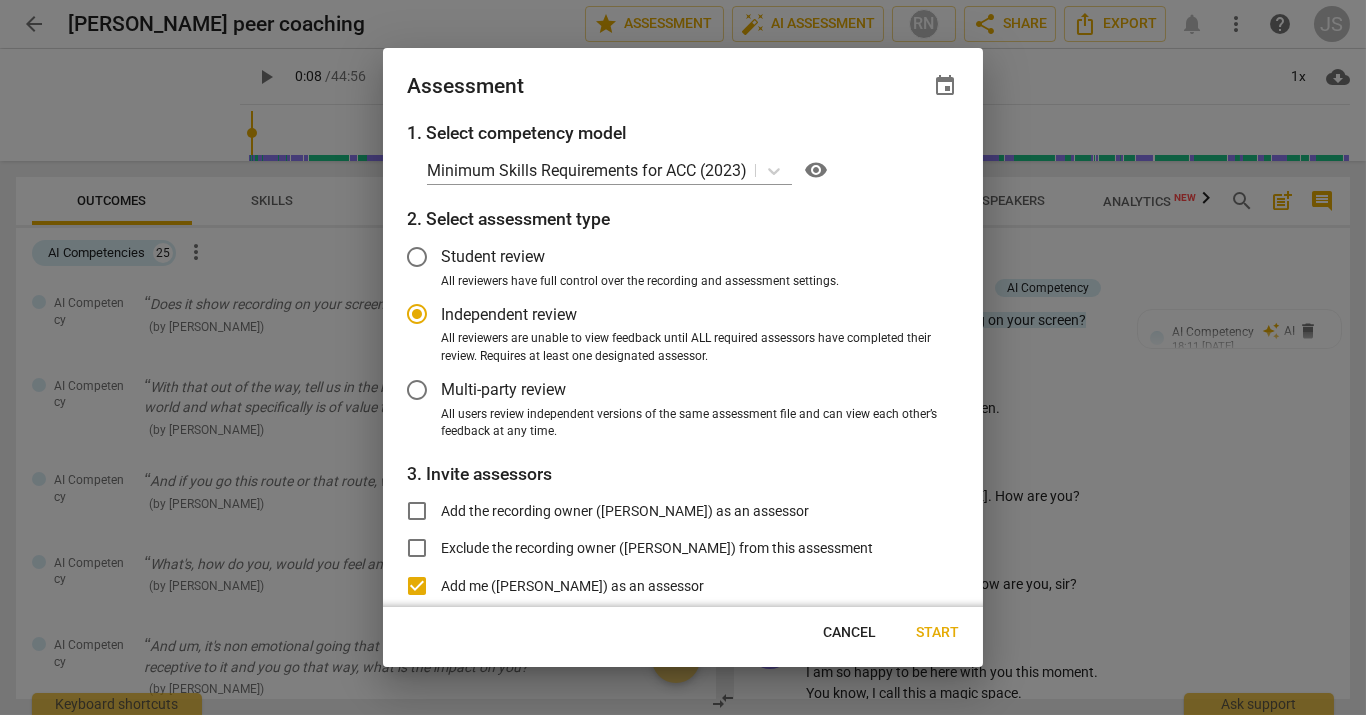radio on "false" 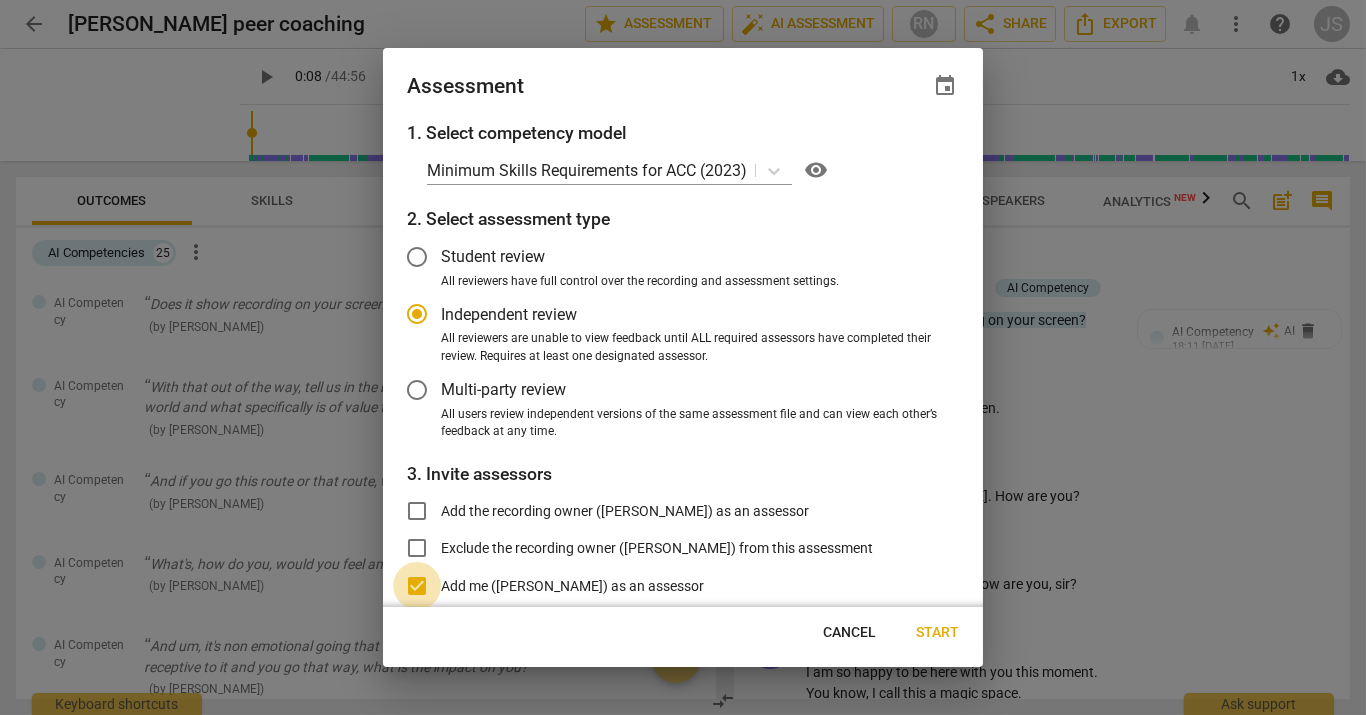 click on "Add me ([PERSON_NAME]) as an assessor" at bounding box center [417, 586] 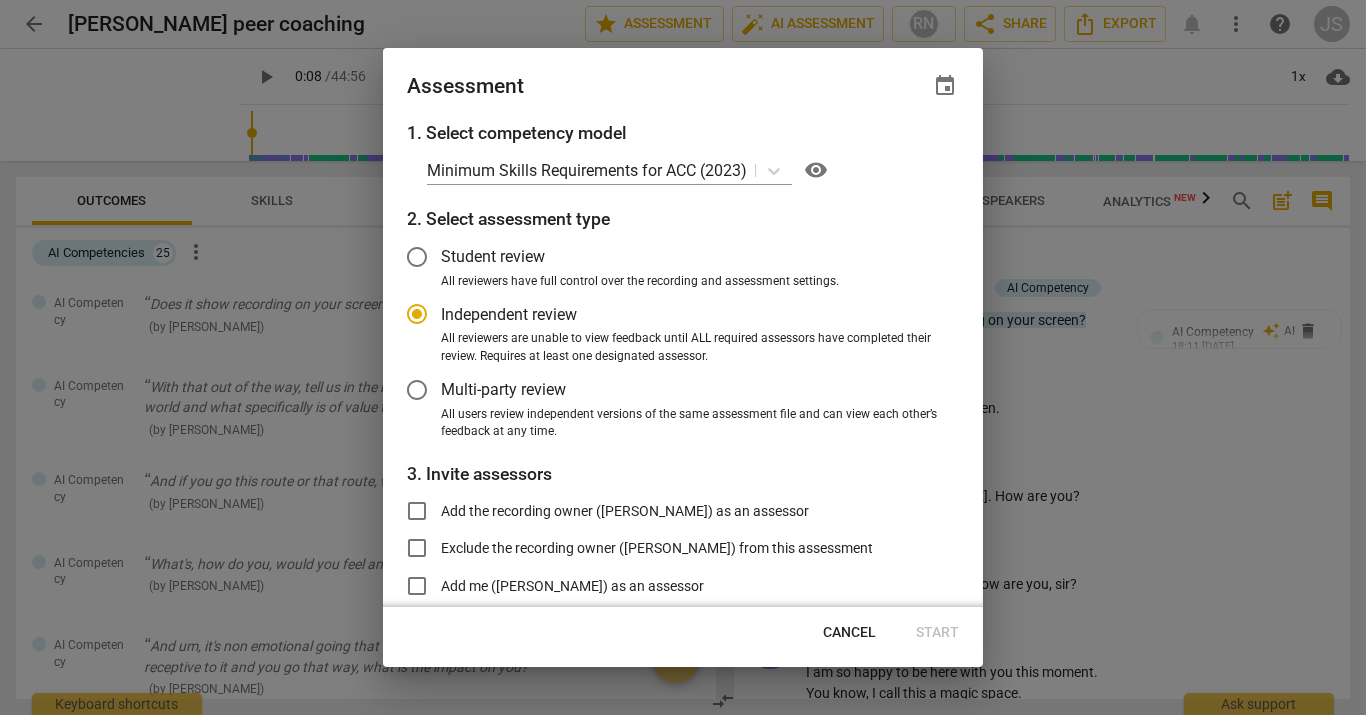 click at bounding box center (683, 357) 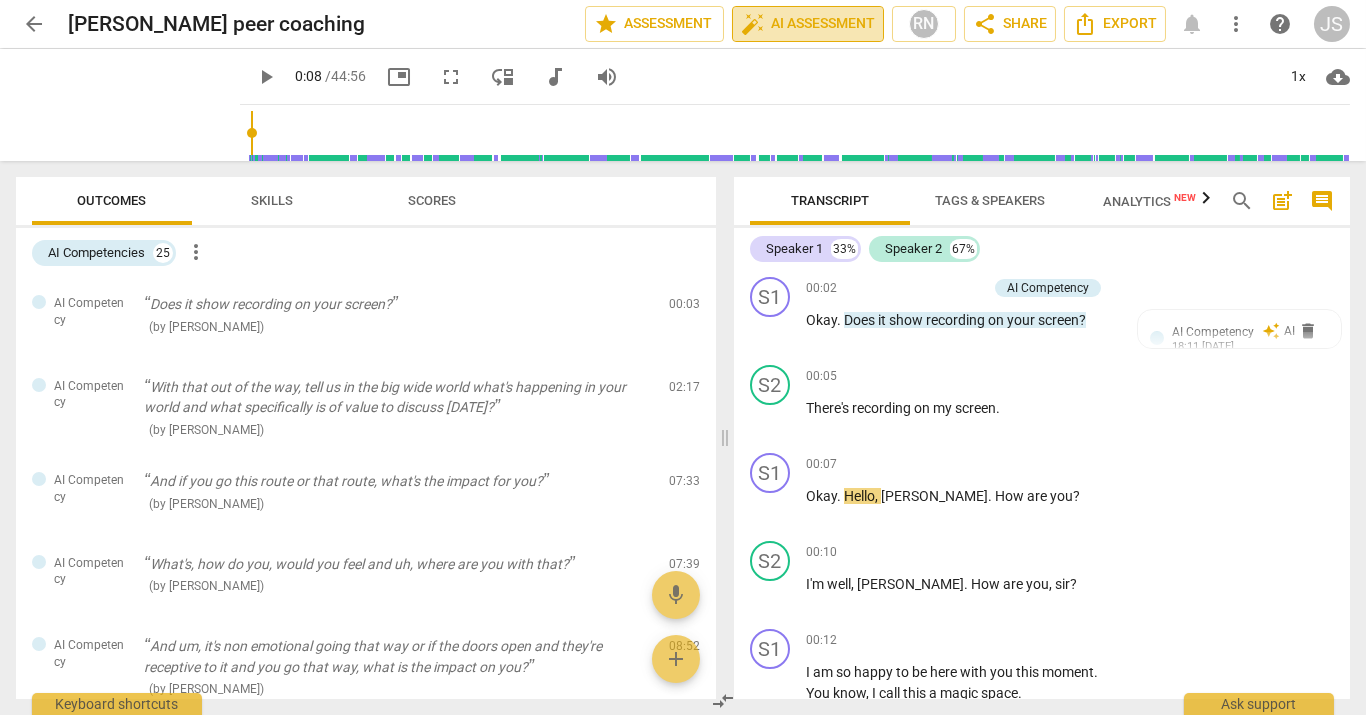click on "auto_fix_high    AI Assessment" at bounding box center [808, 24] 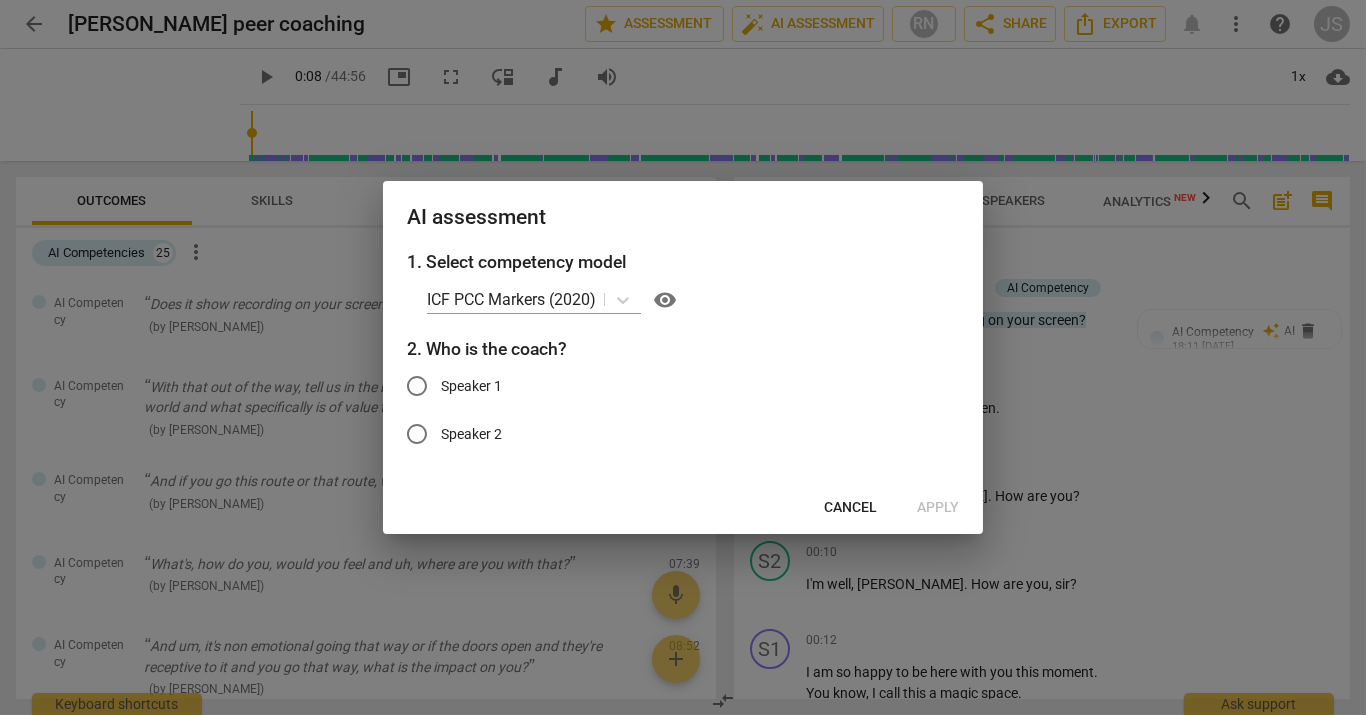 click on "Speaker 1" at bounding box center [417, 386] 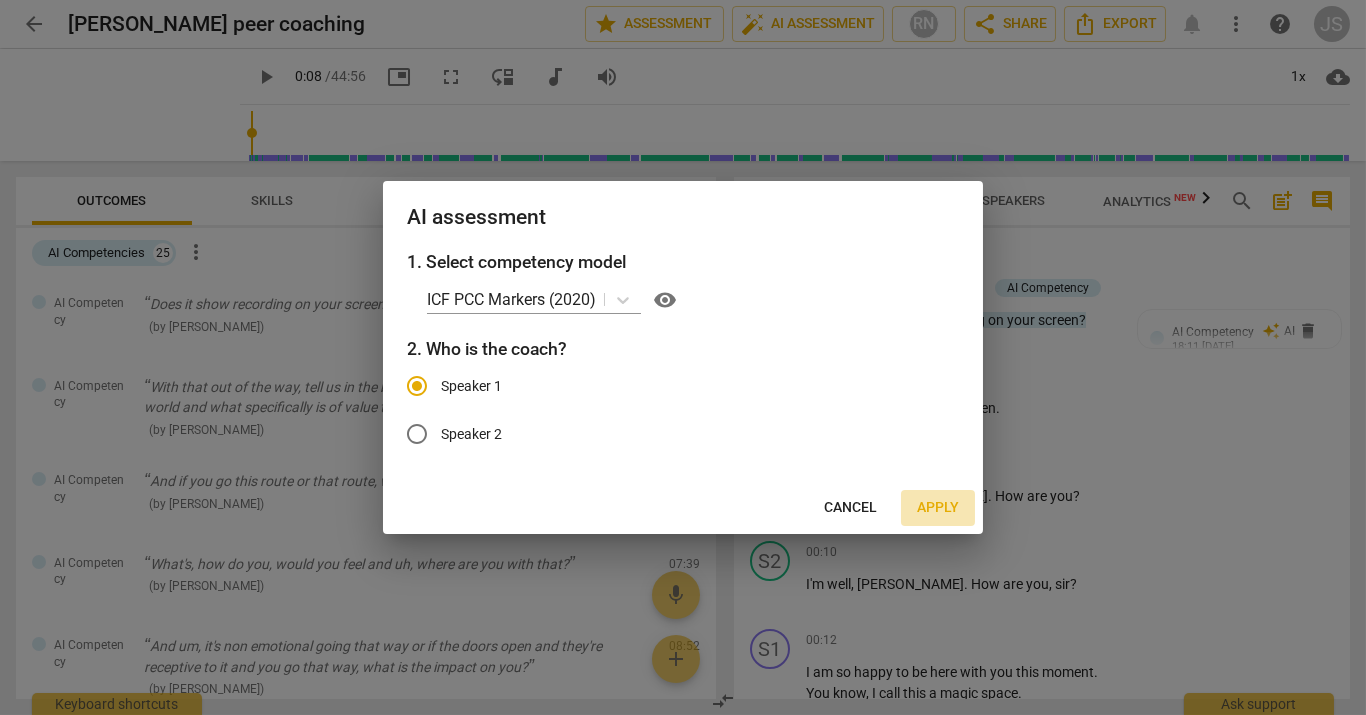 click on "Apply" at bounding box center [938, 508] 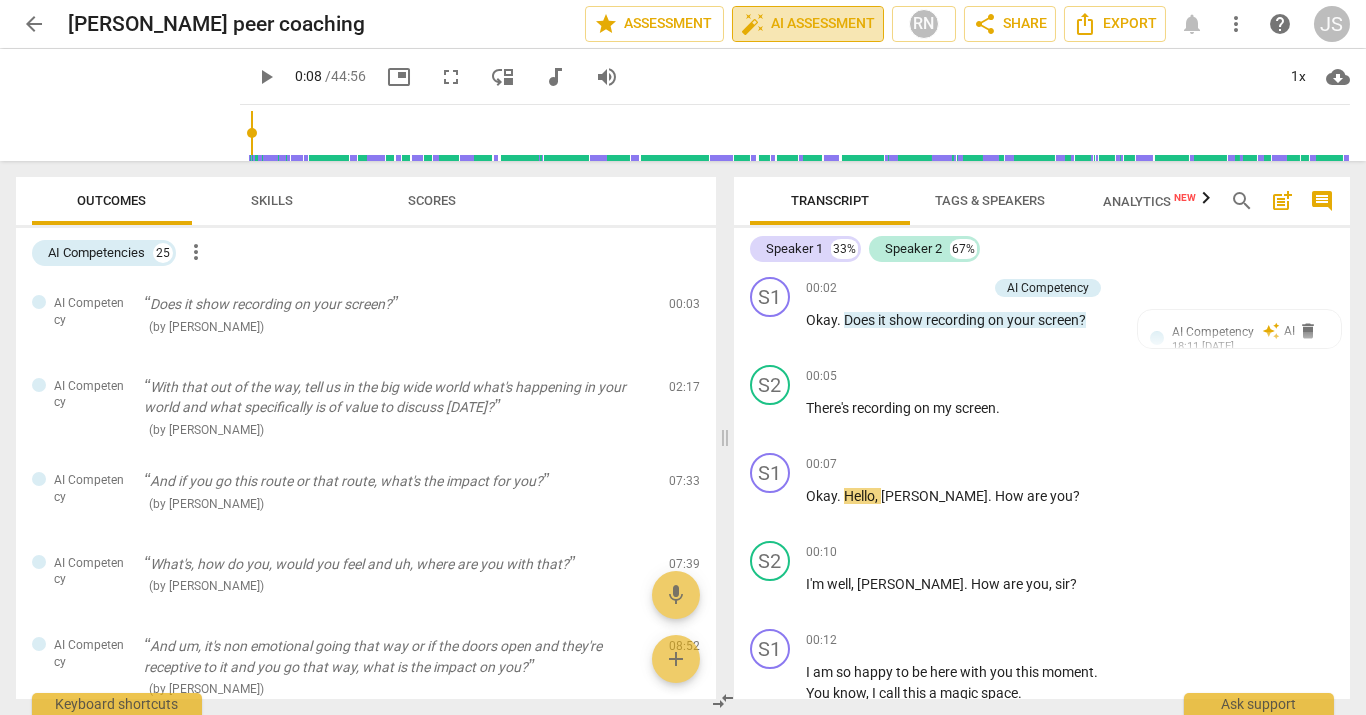 click on "auto_fix_high    AI Assessment" at bounding box center (808, 24) 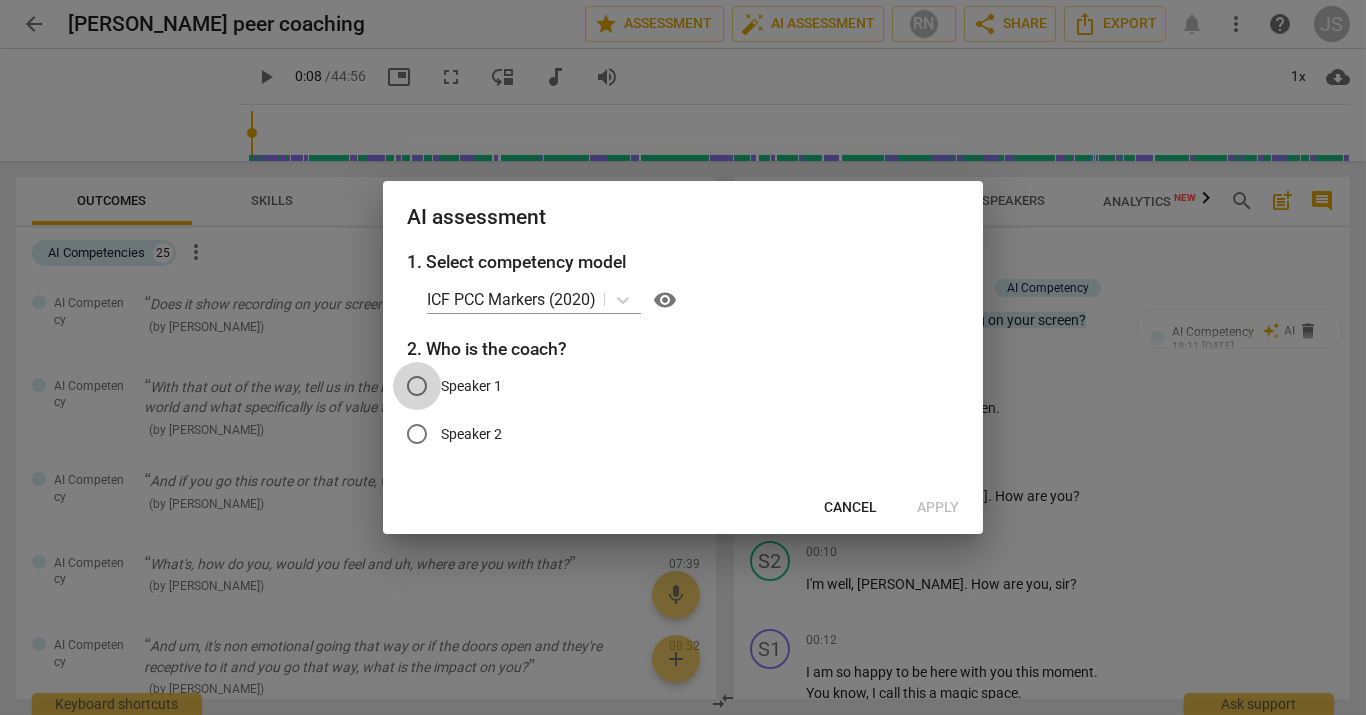click on "Speaker 1" at bounding box center (417, 386) 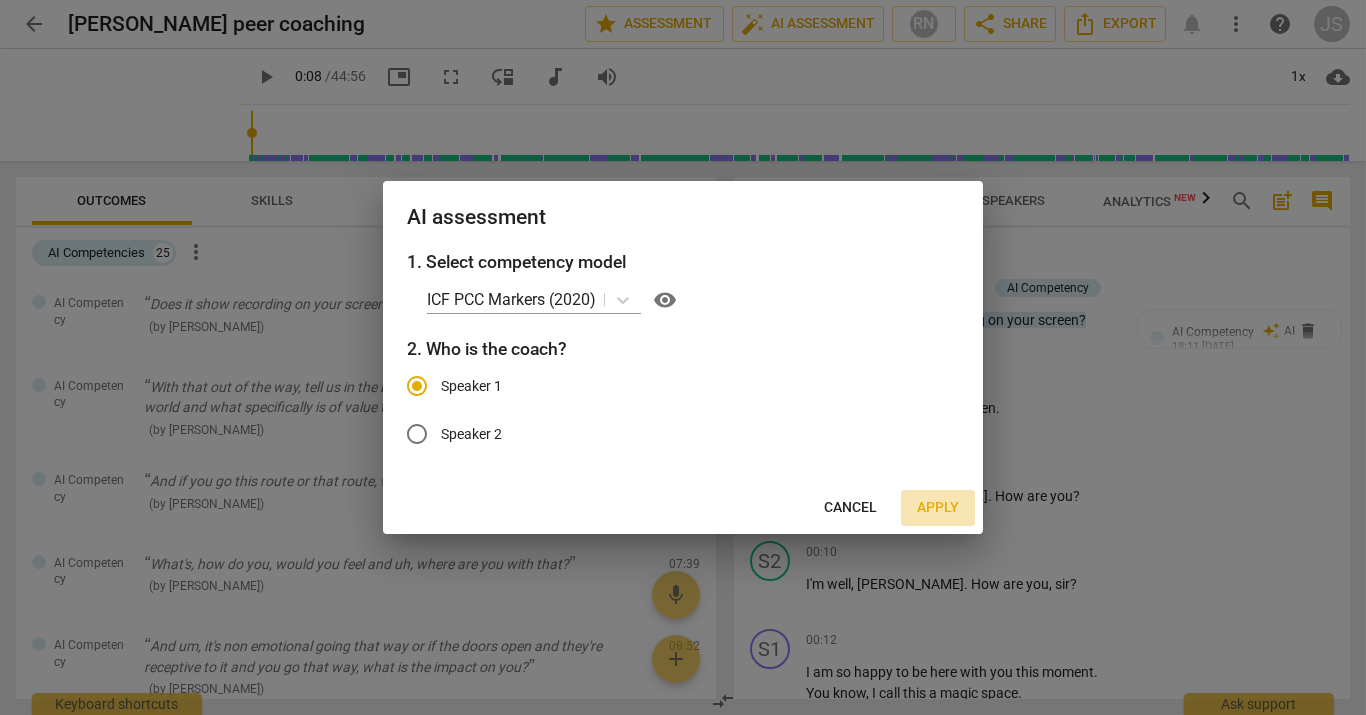 click on "Apply" at bounding box center (938, 508) 